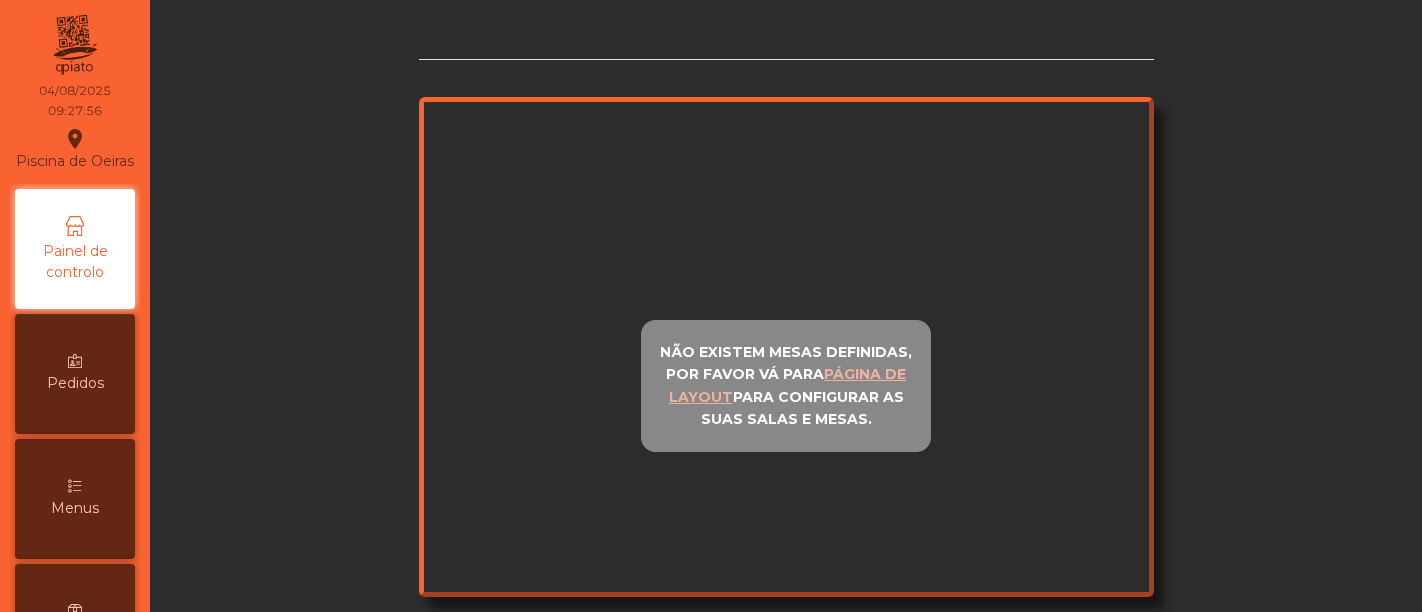 scroll, scrollTop: 0, scrollLeft: 0, axis: both 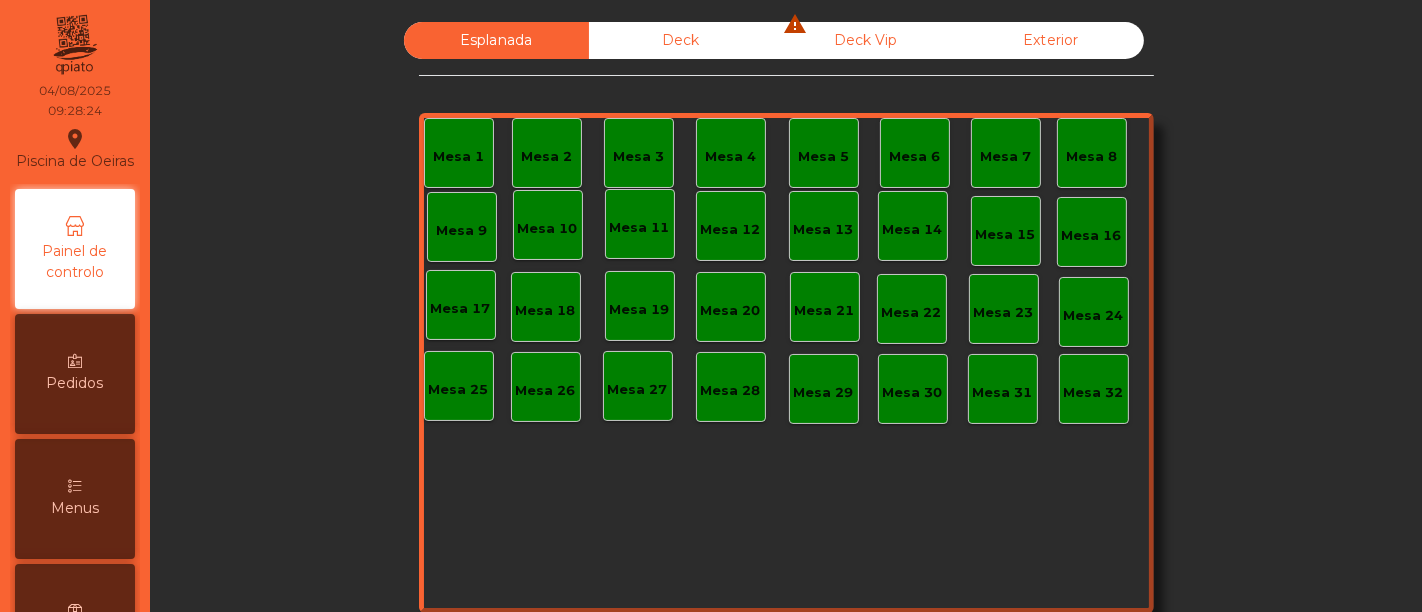 click on "Deck" 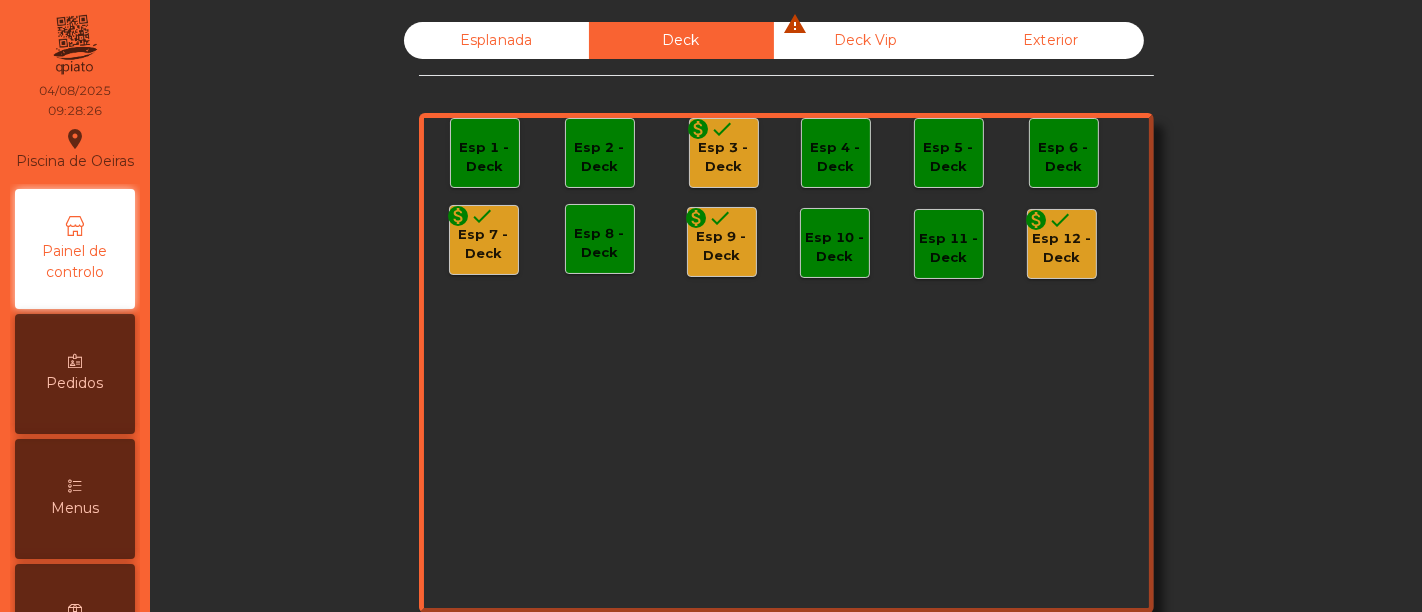 click on "Deck Vip  warning" 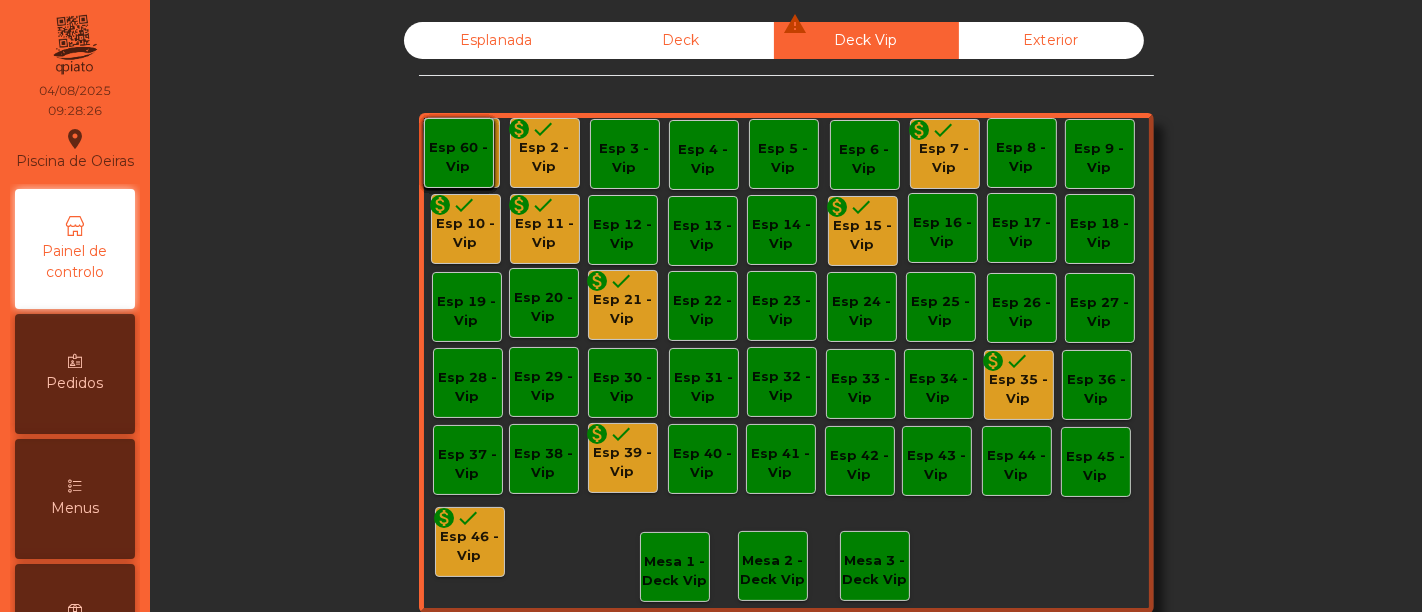 click on "Deck Vip  warning" 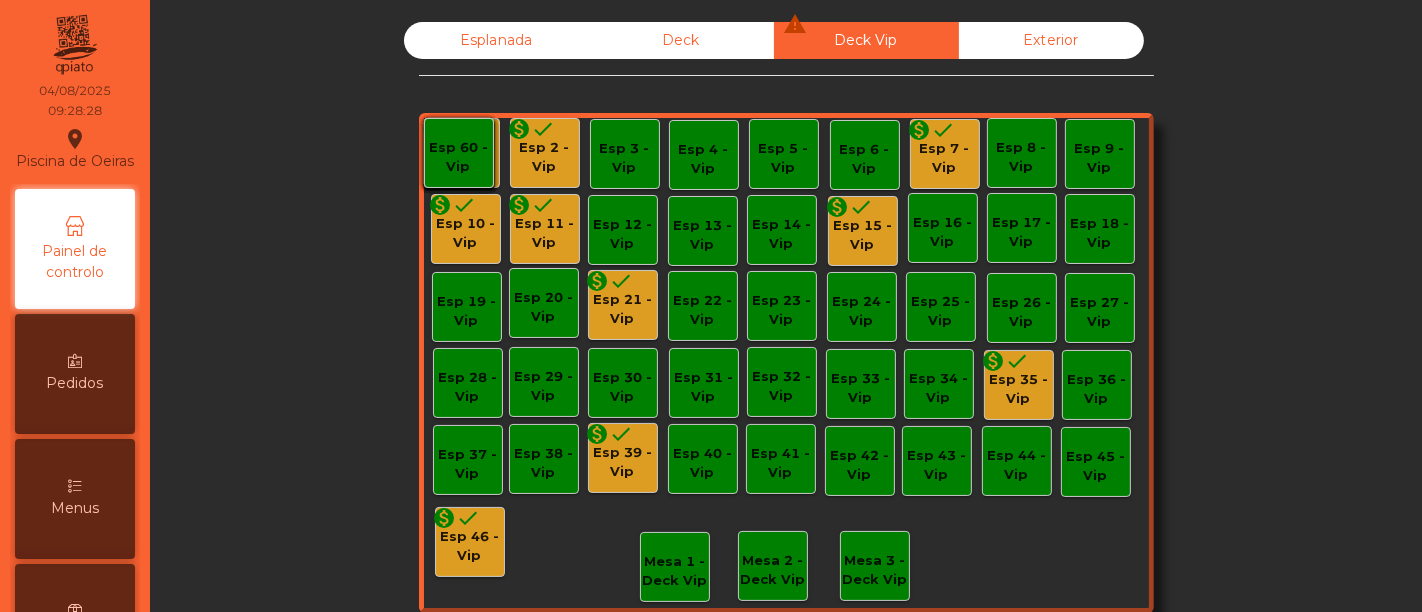 click on "Esp 35 - Vip" 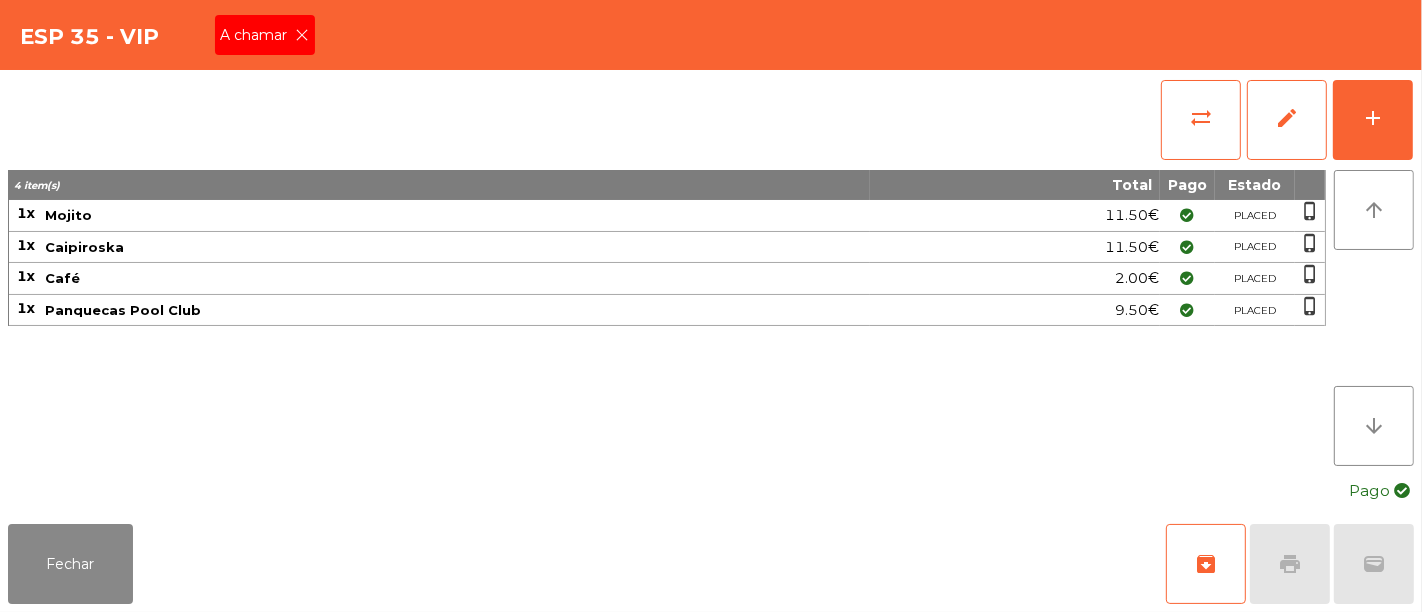 click 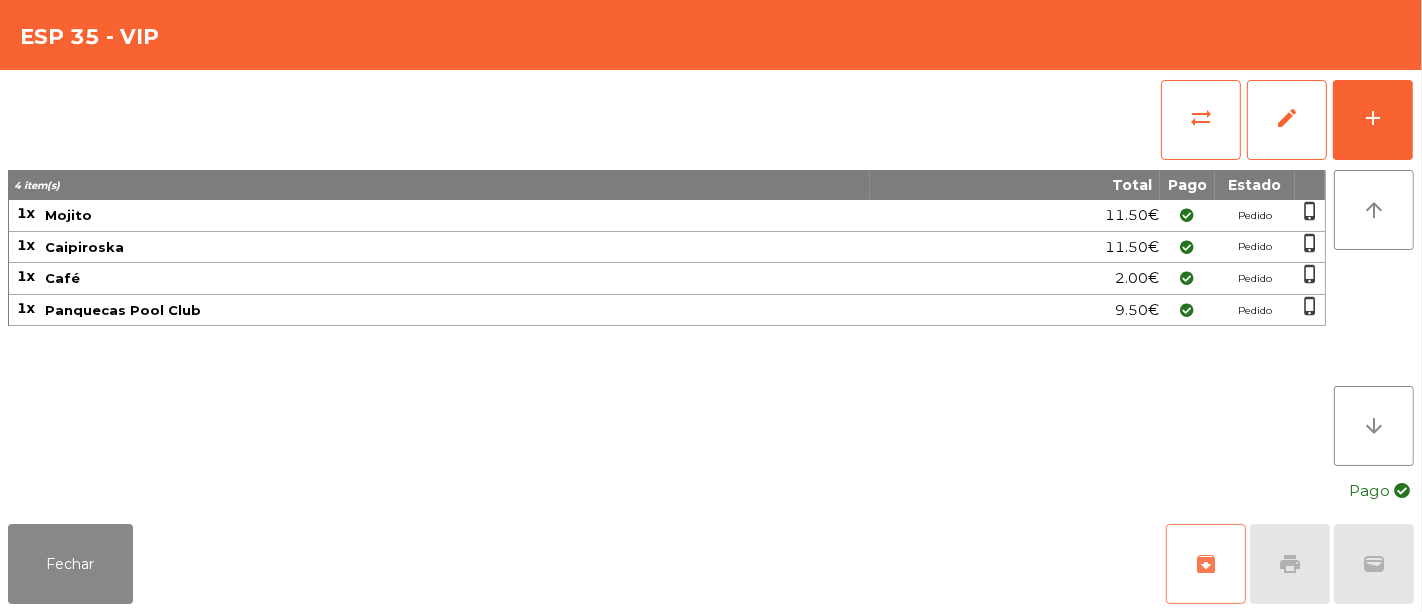 click on "archive" 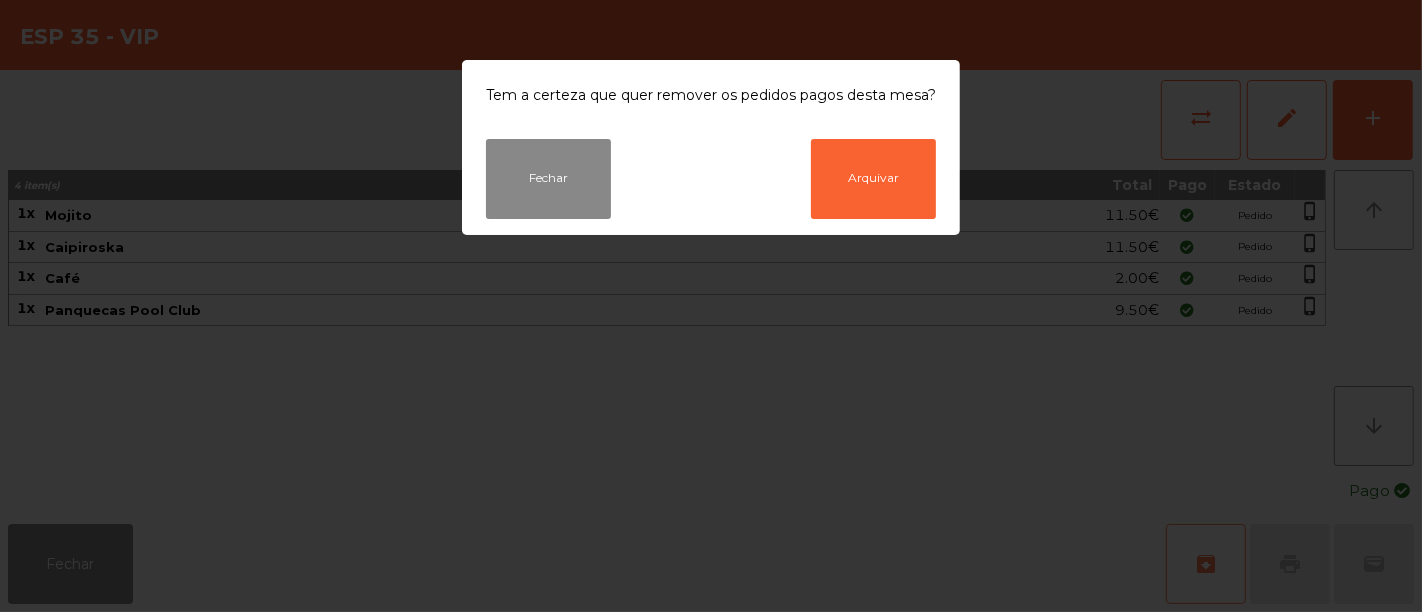 click on "Tem a certeza que quer remover os pedidos pagos desta mesa?  Fechar   Arquivar" 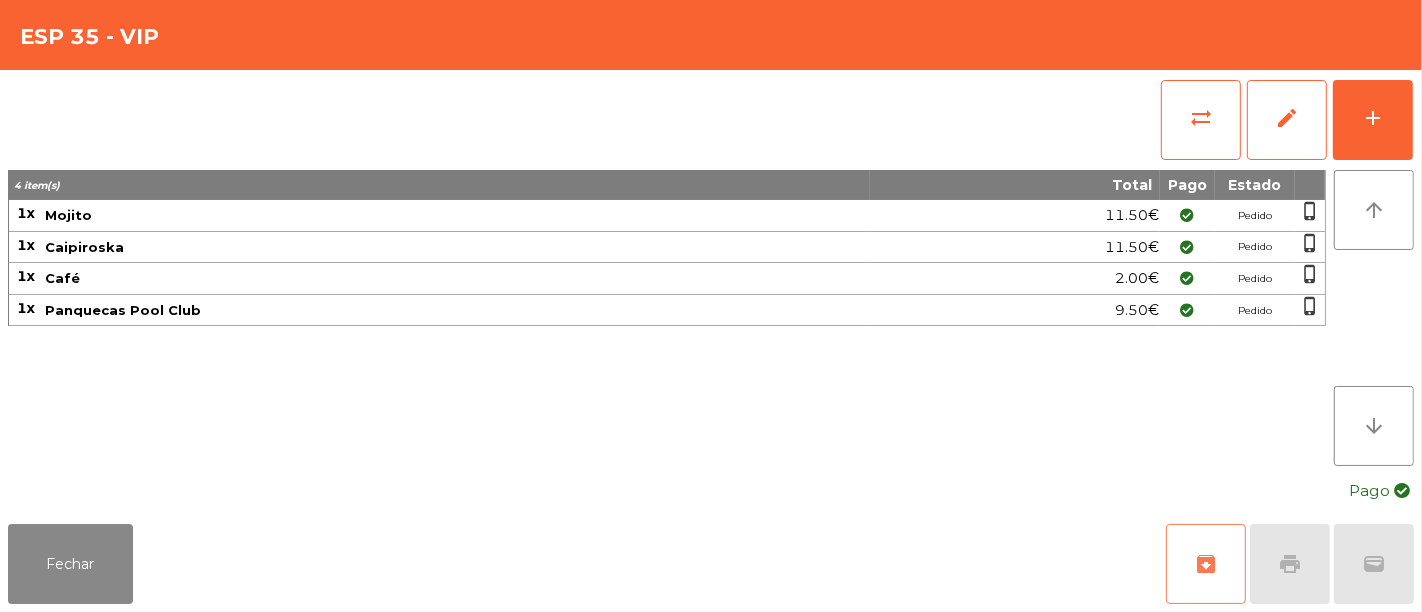 click on "archive" 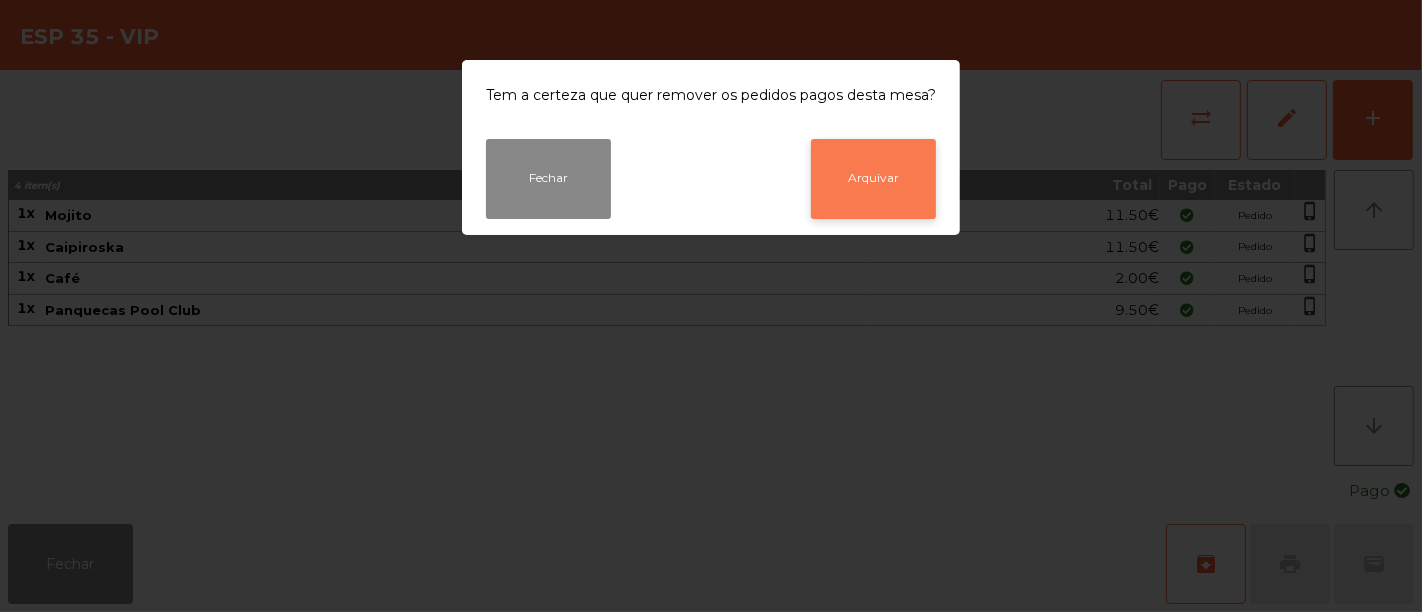click on "Arquivar" 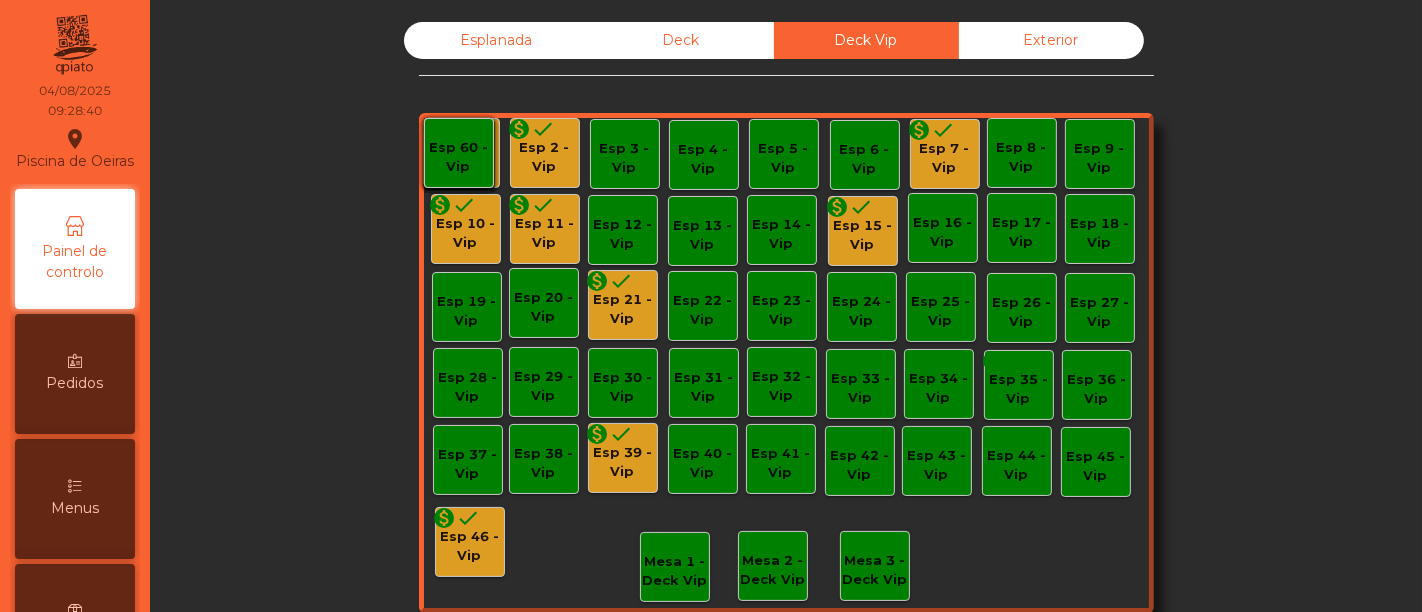 click on "Esp 7 - Vip" 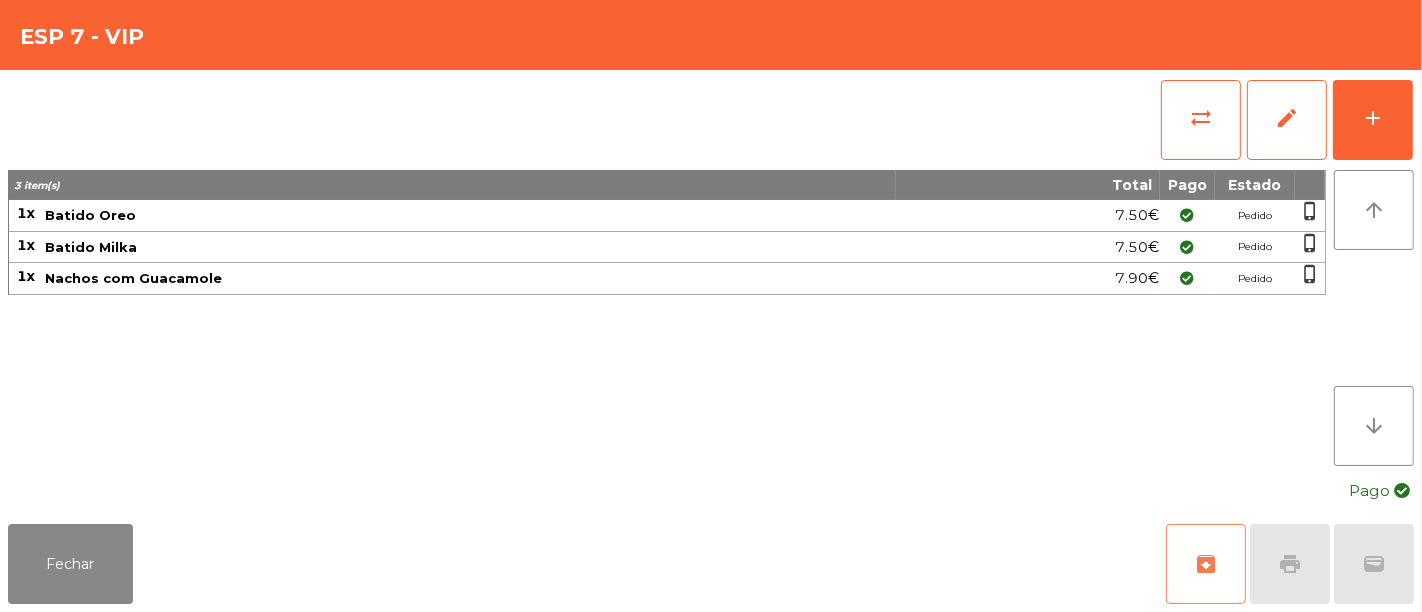 click on "archive" 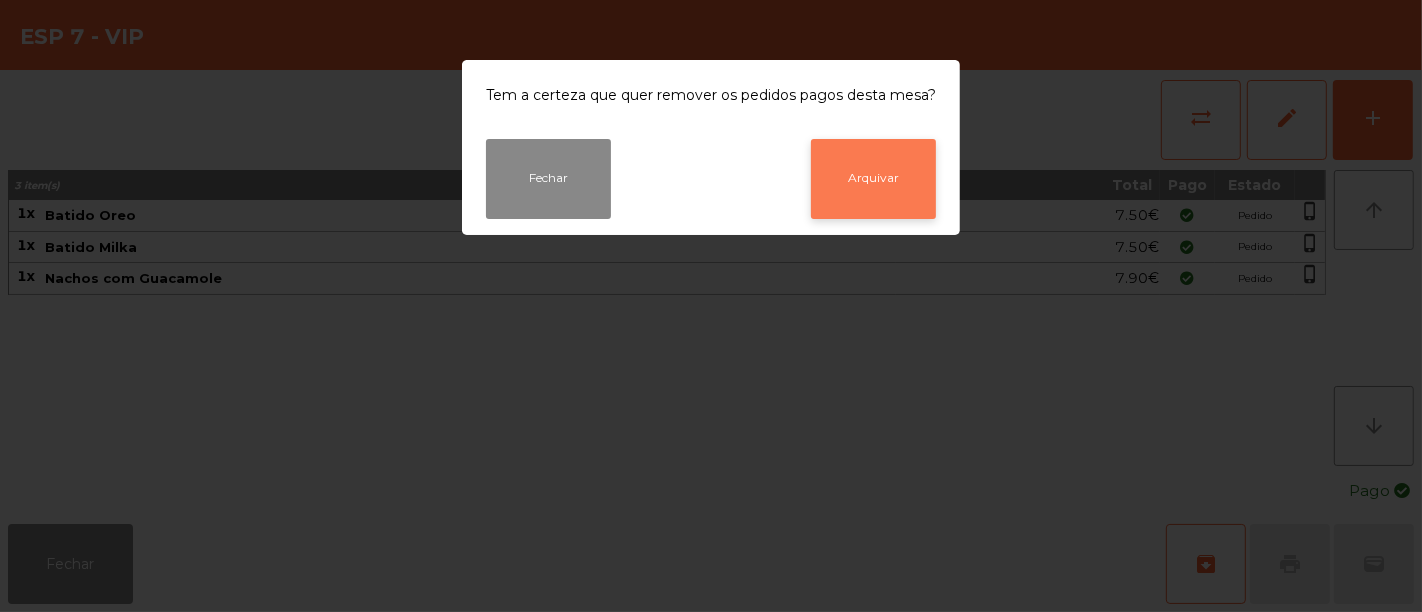 click on "Arquivar" 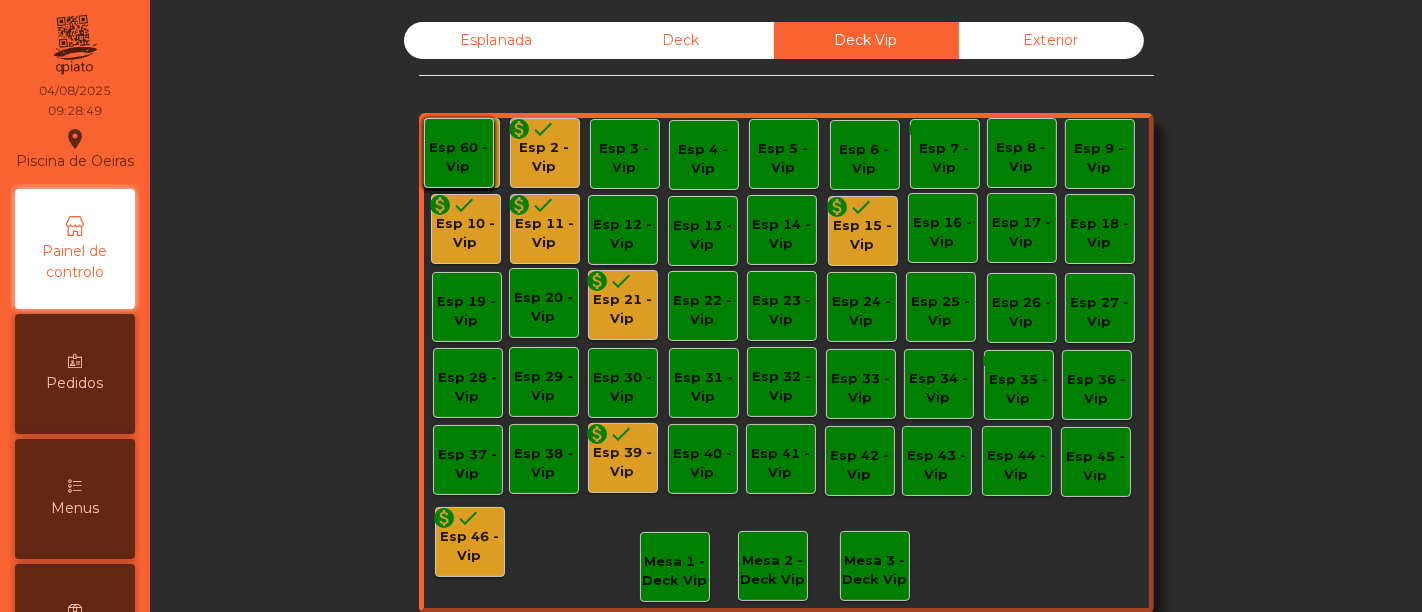 click on "Esp 15 - Vip" 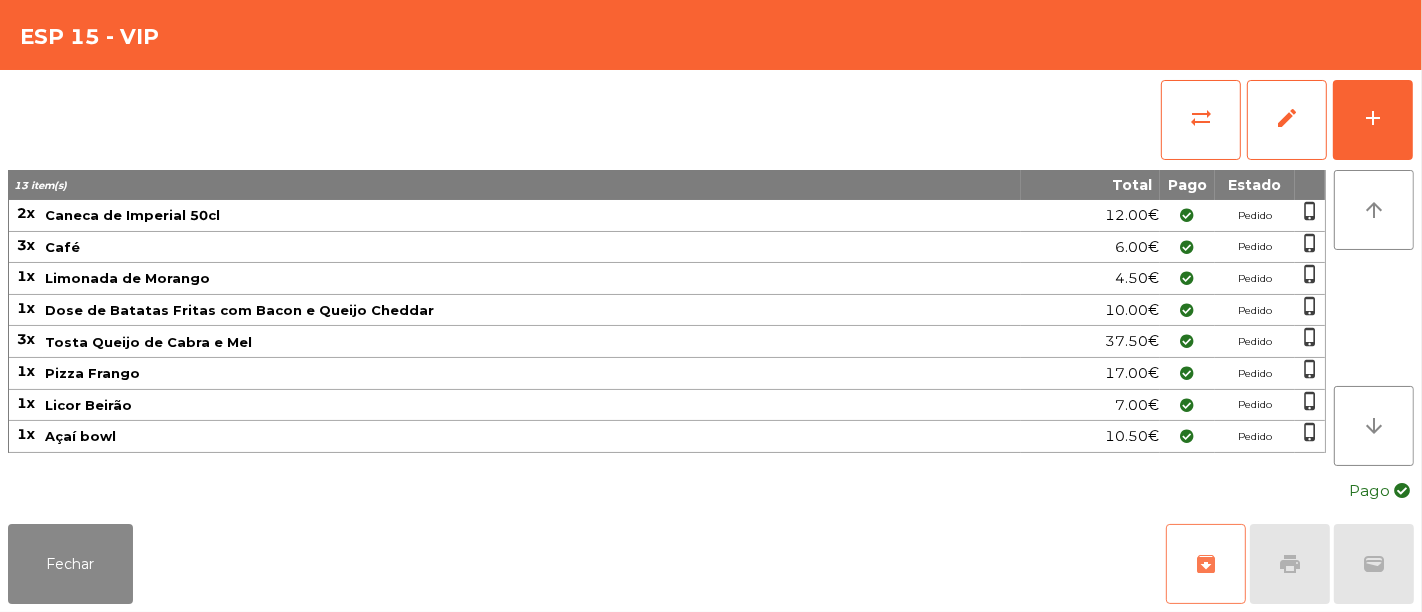 click on "archive" 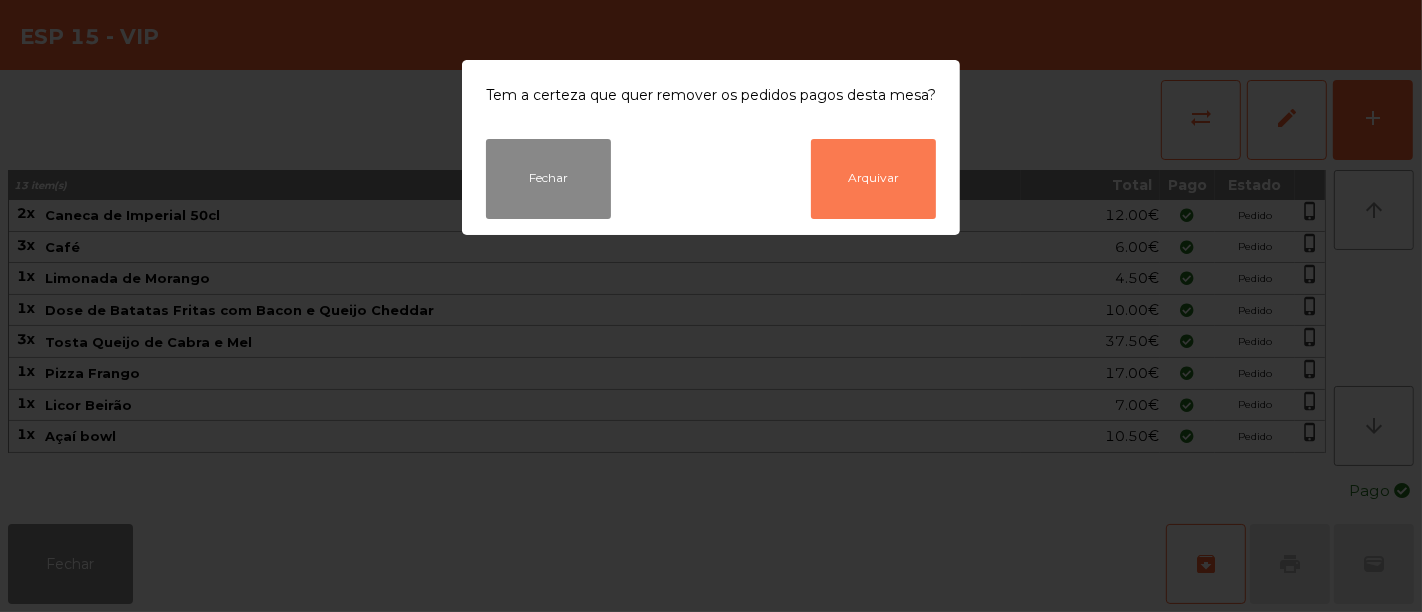 click on "Arquivar" 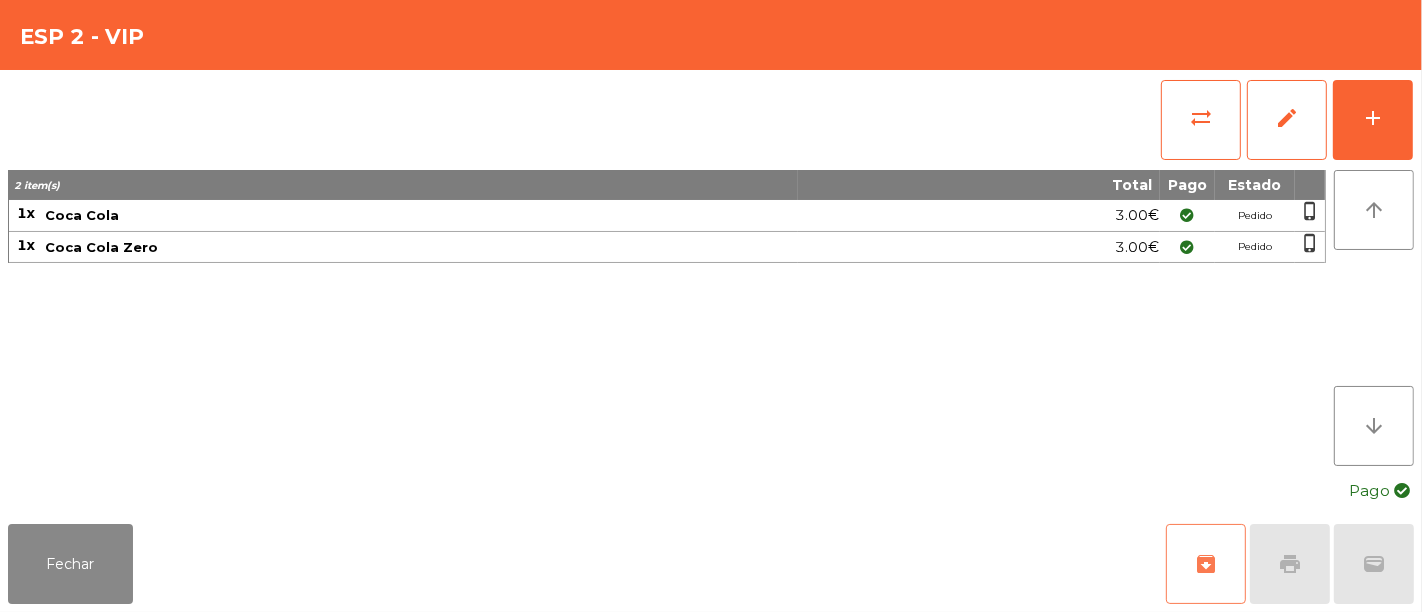 click on "archive" 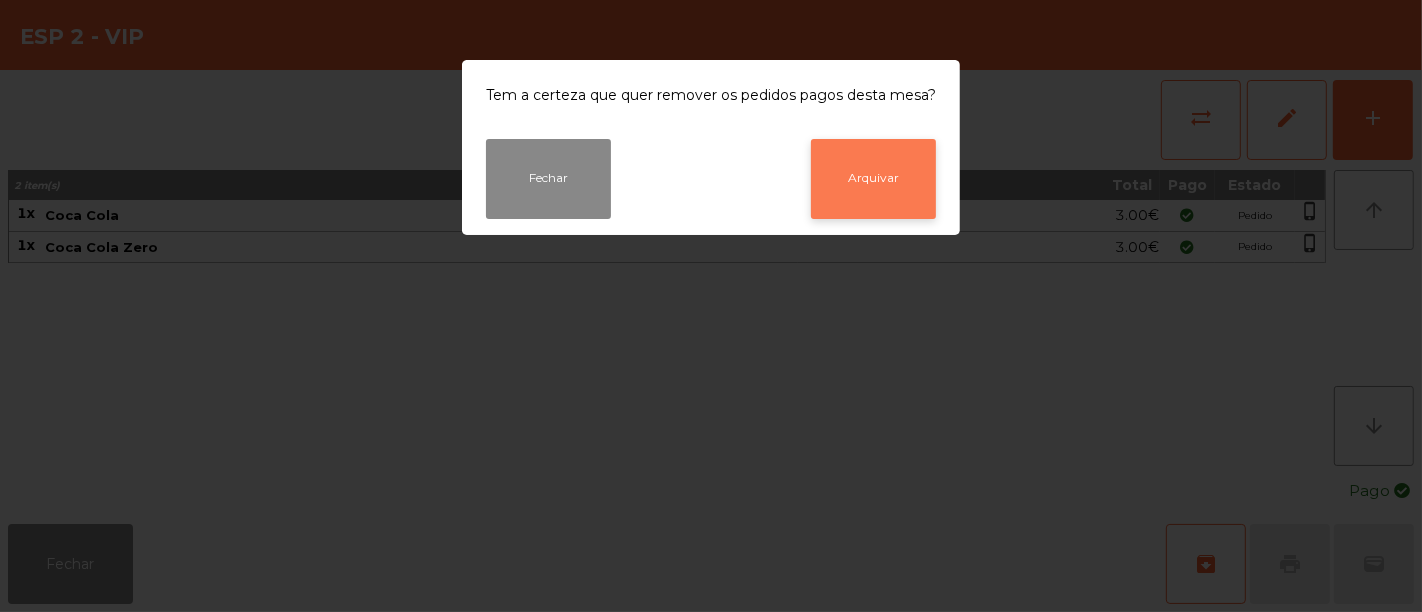 click on "Arquivar" 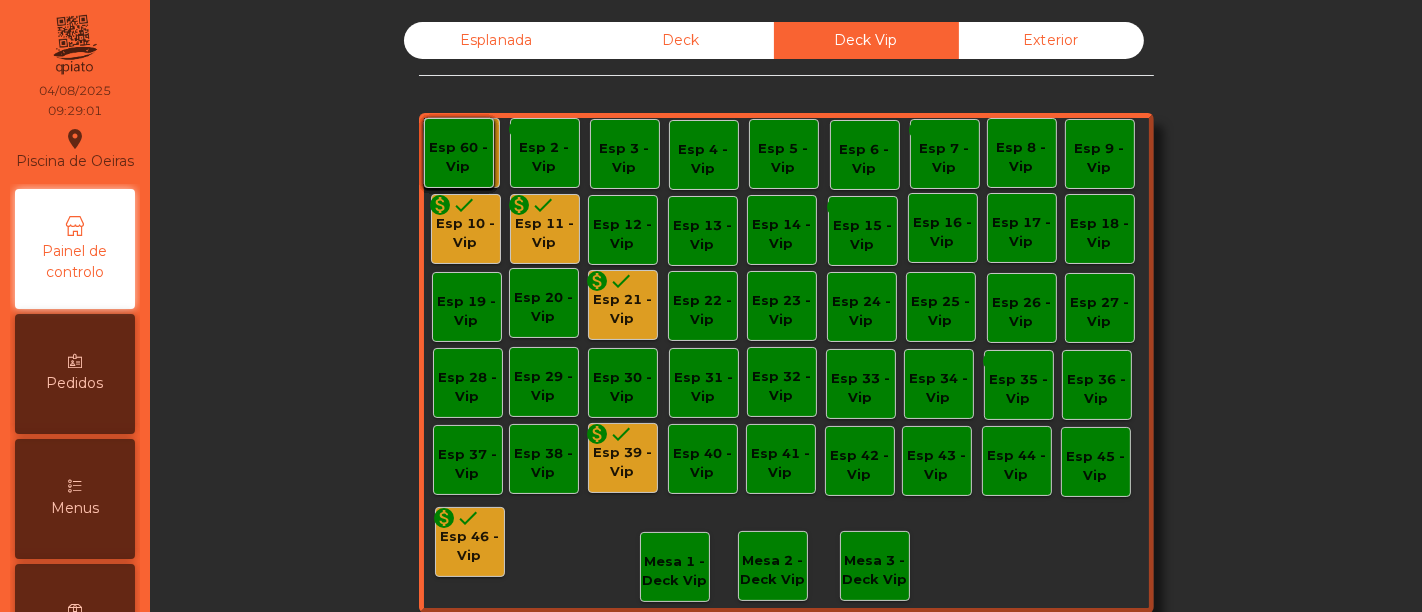 click on "Esp 11 - Vip" 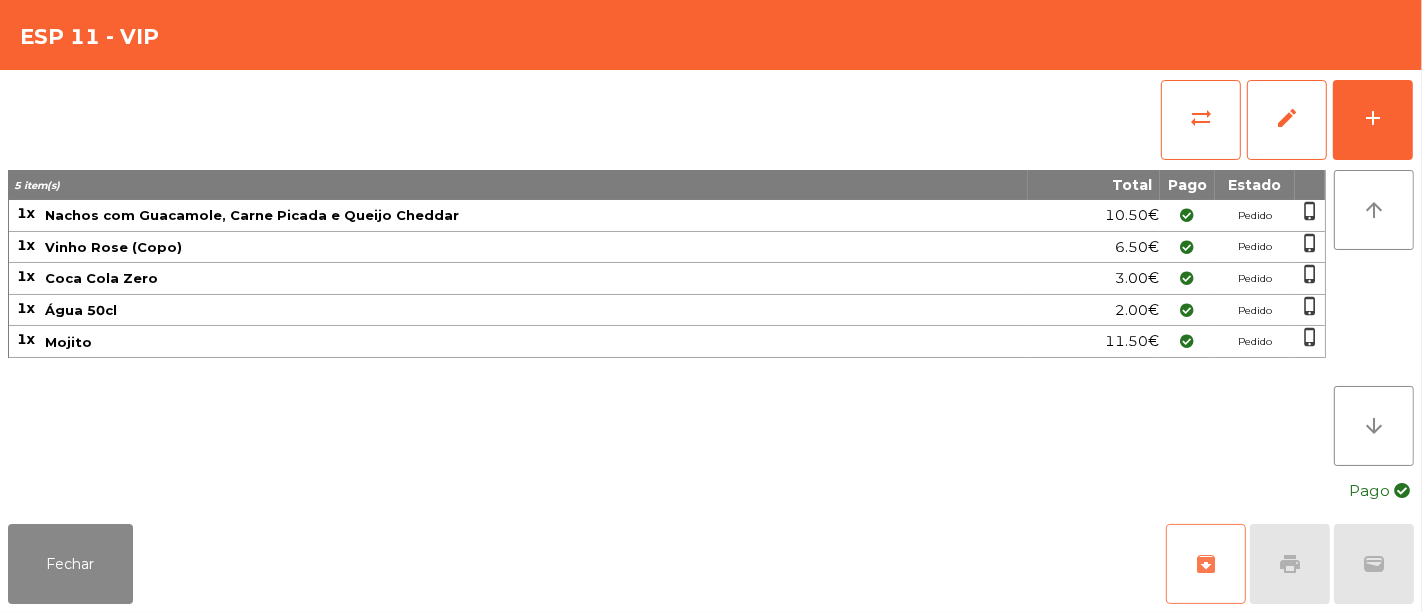 click on "archive" 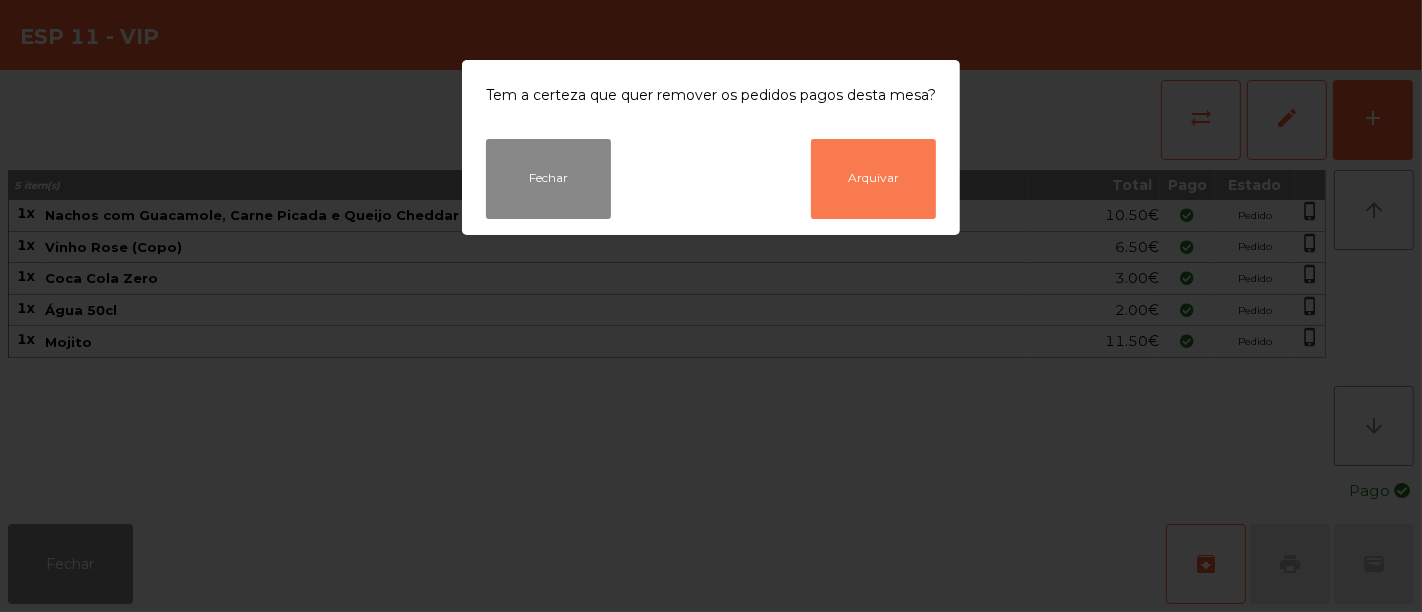 click on "Arquivar" 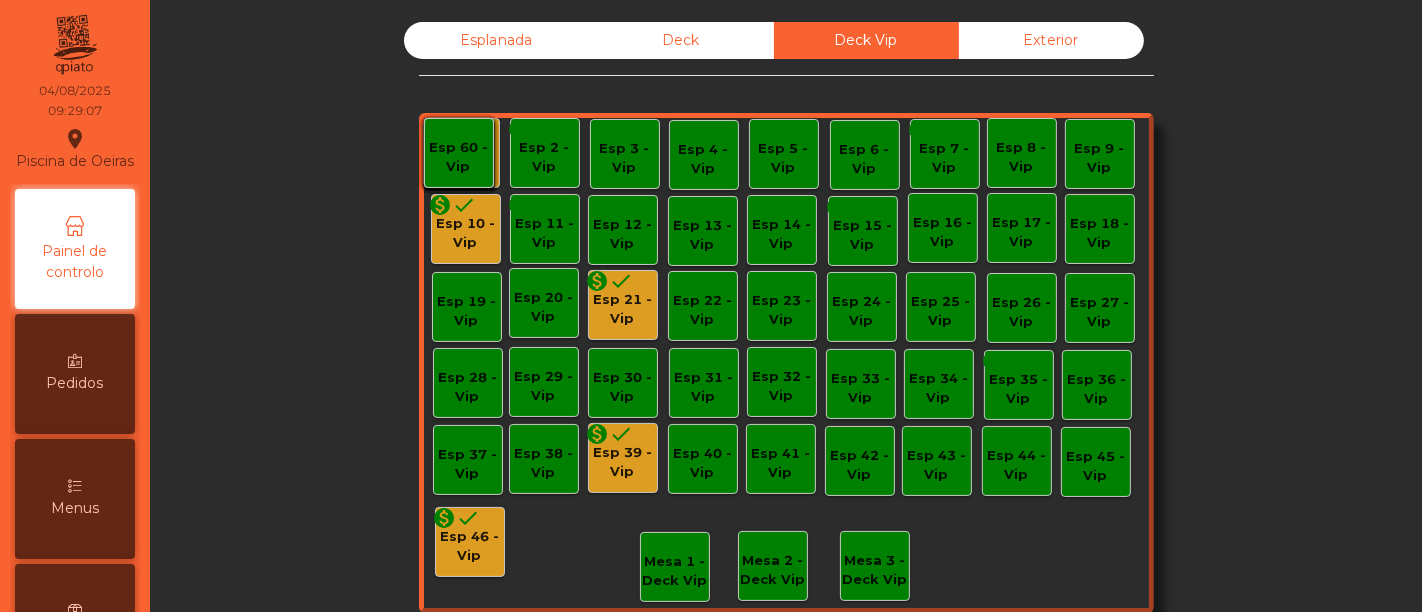 click on "Esp 10 - Vip" 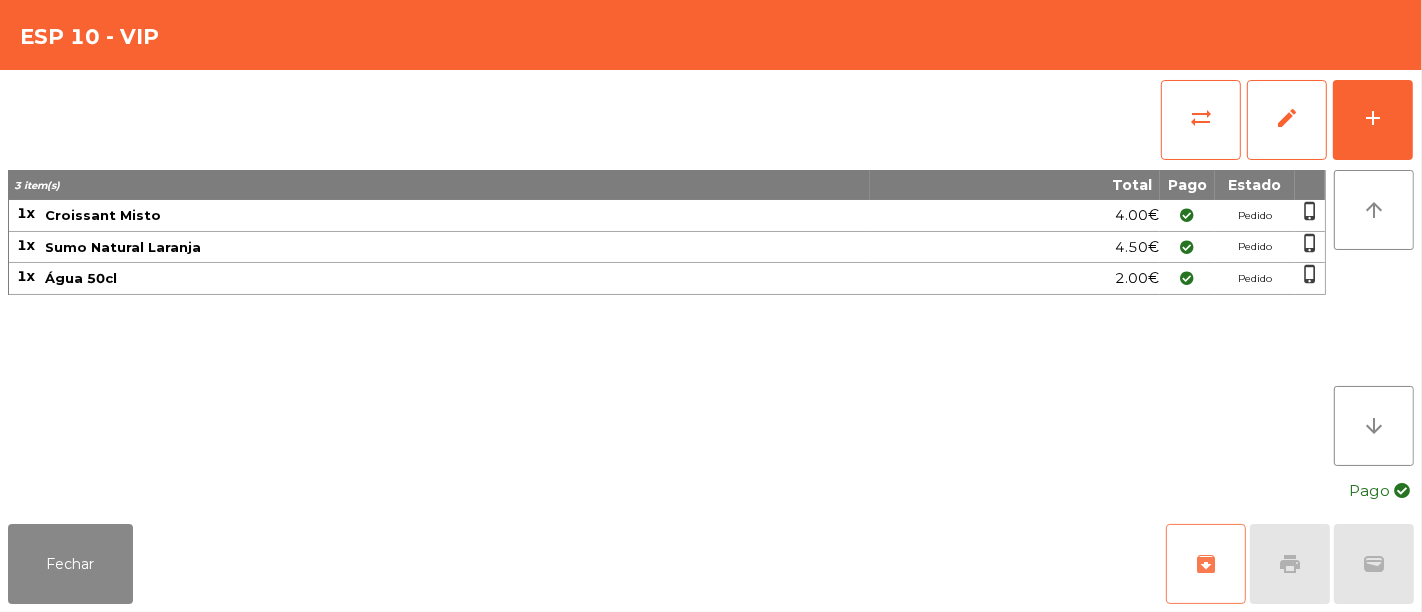 click on "archive" 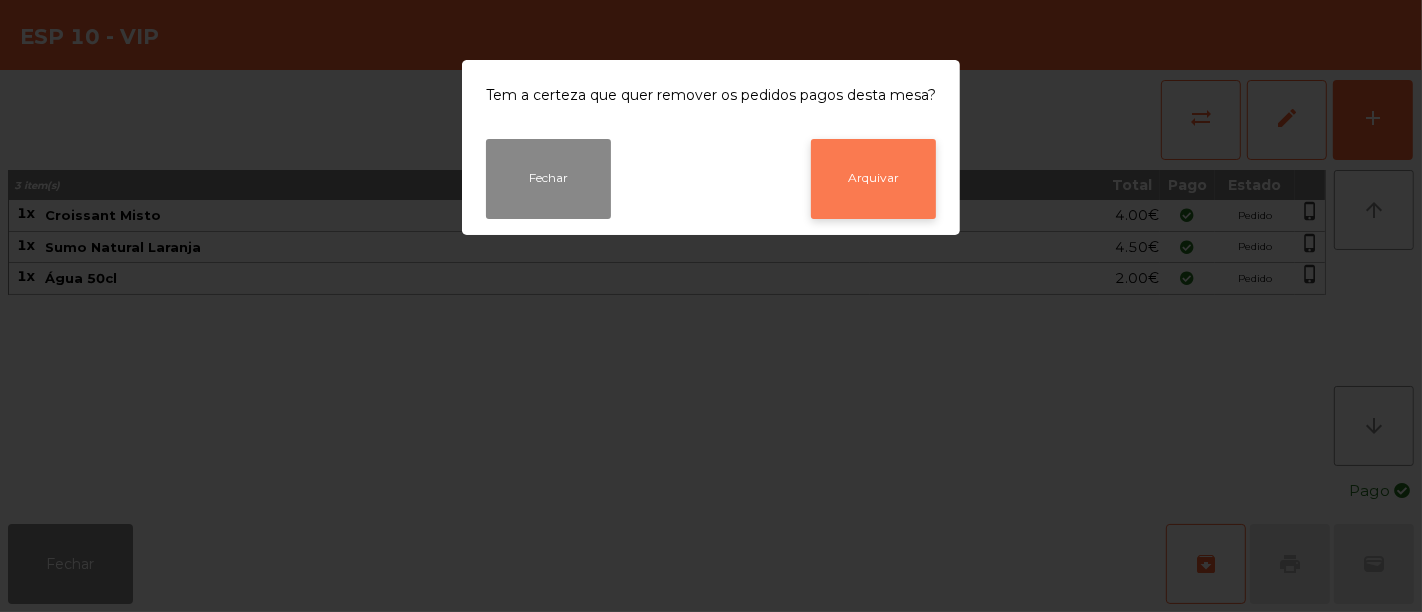 click on "Arquivar" 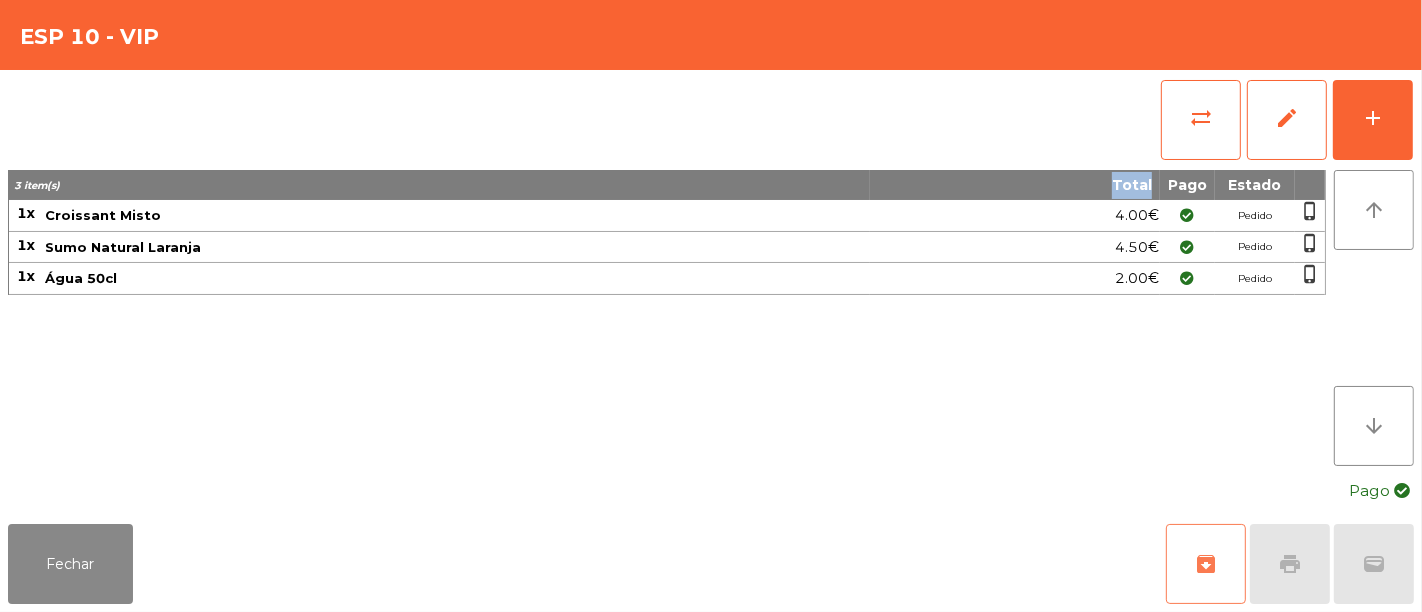 click on "Total" 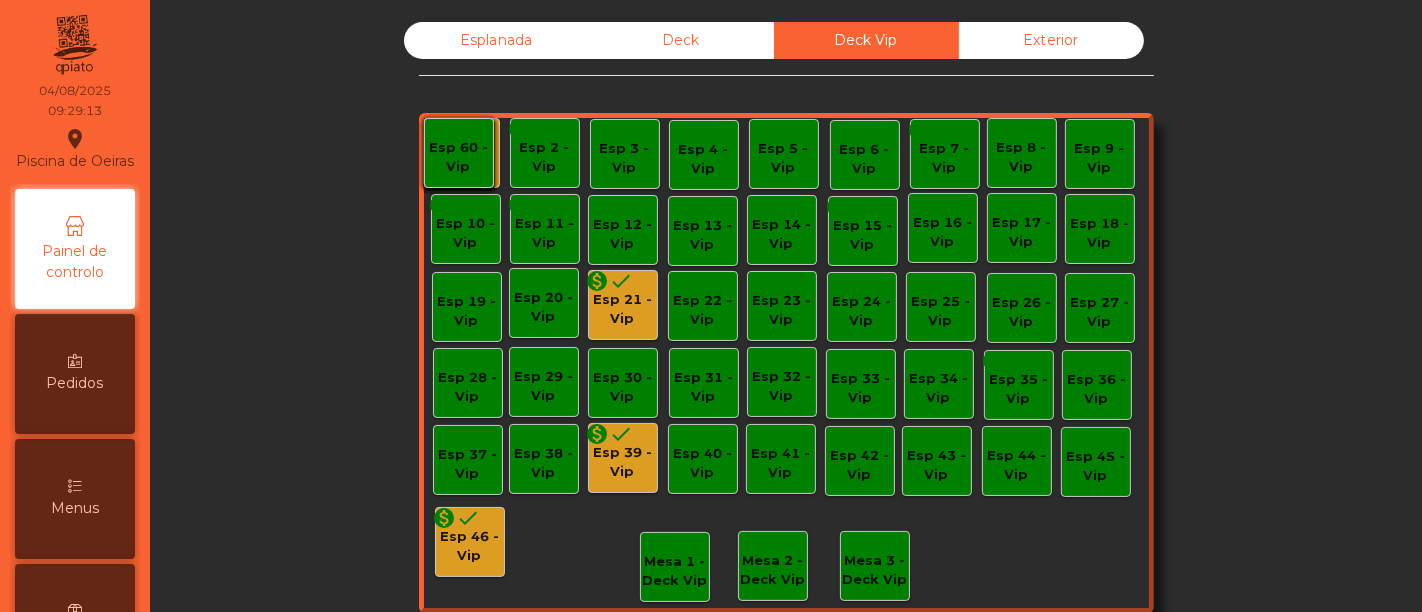 click on "Esp 21 - Vip" 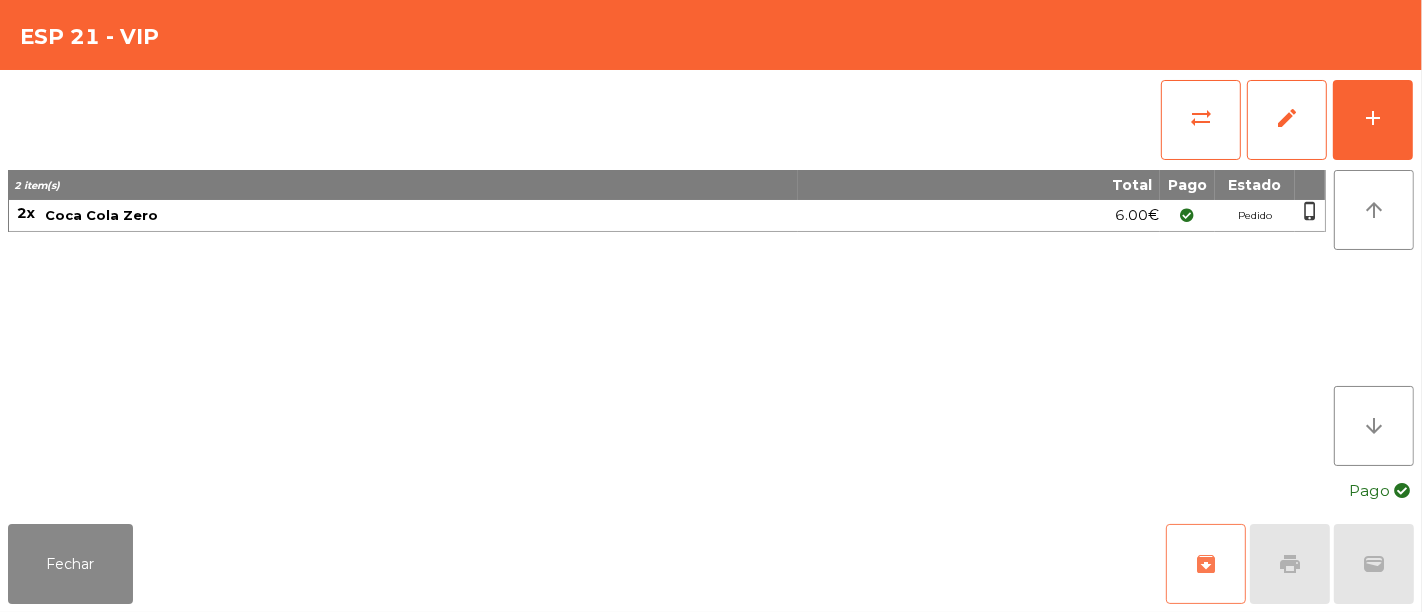 click on "archive" 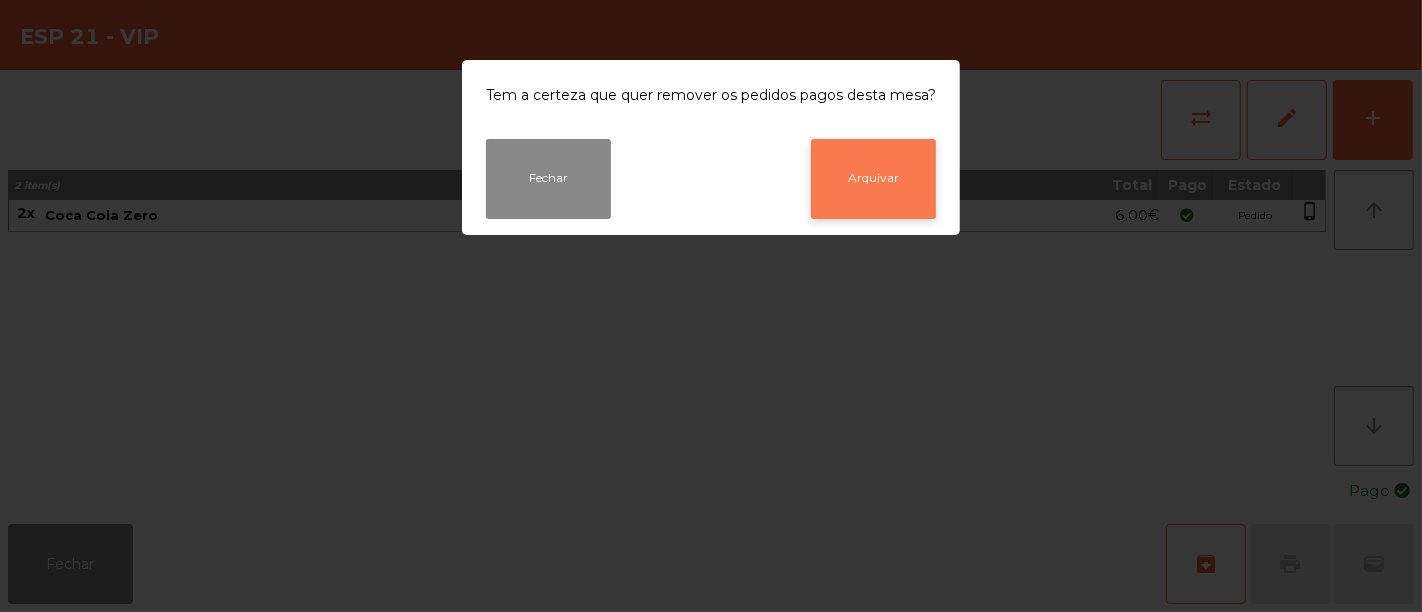 click on "Arquivar" 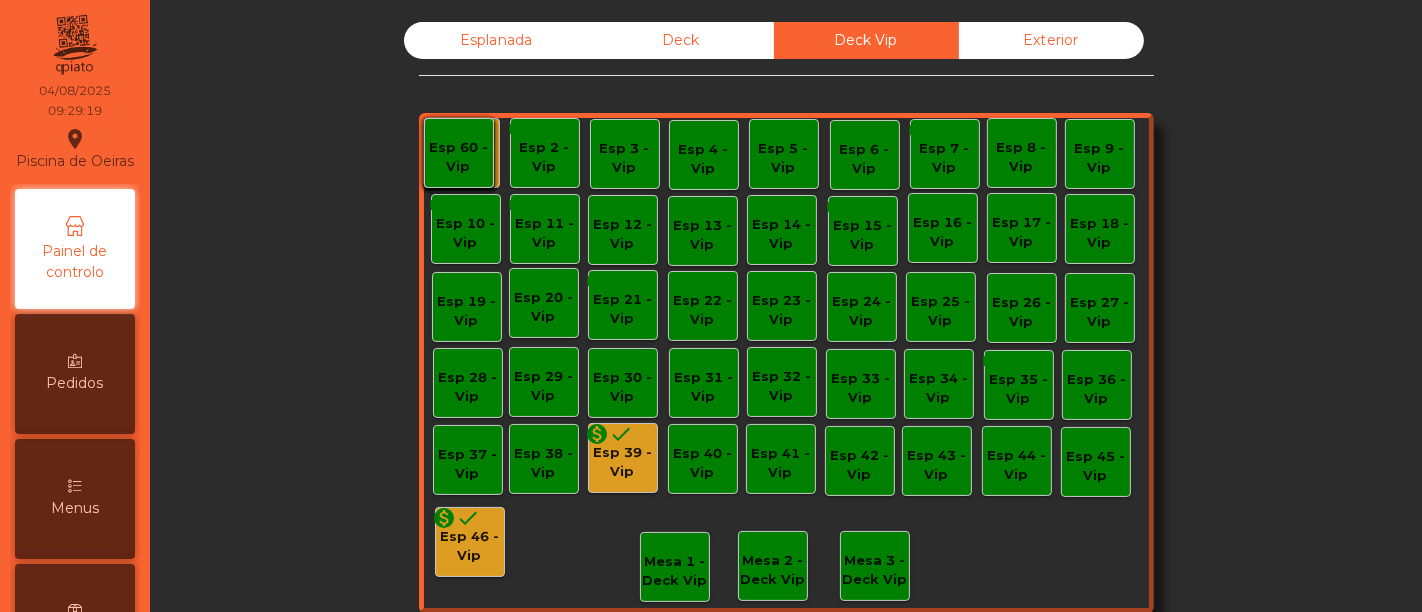 click on "monetization_on done" 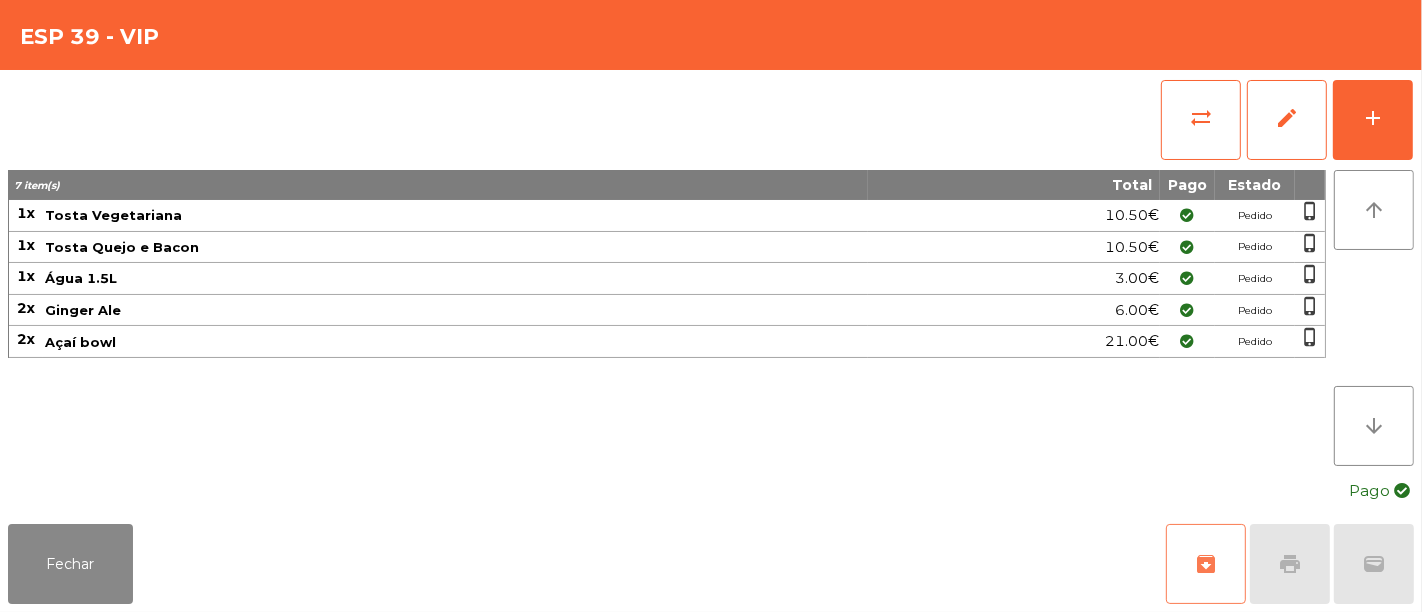 click on "archive" 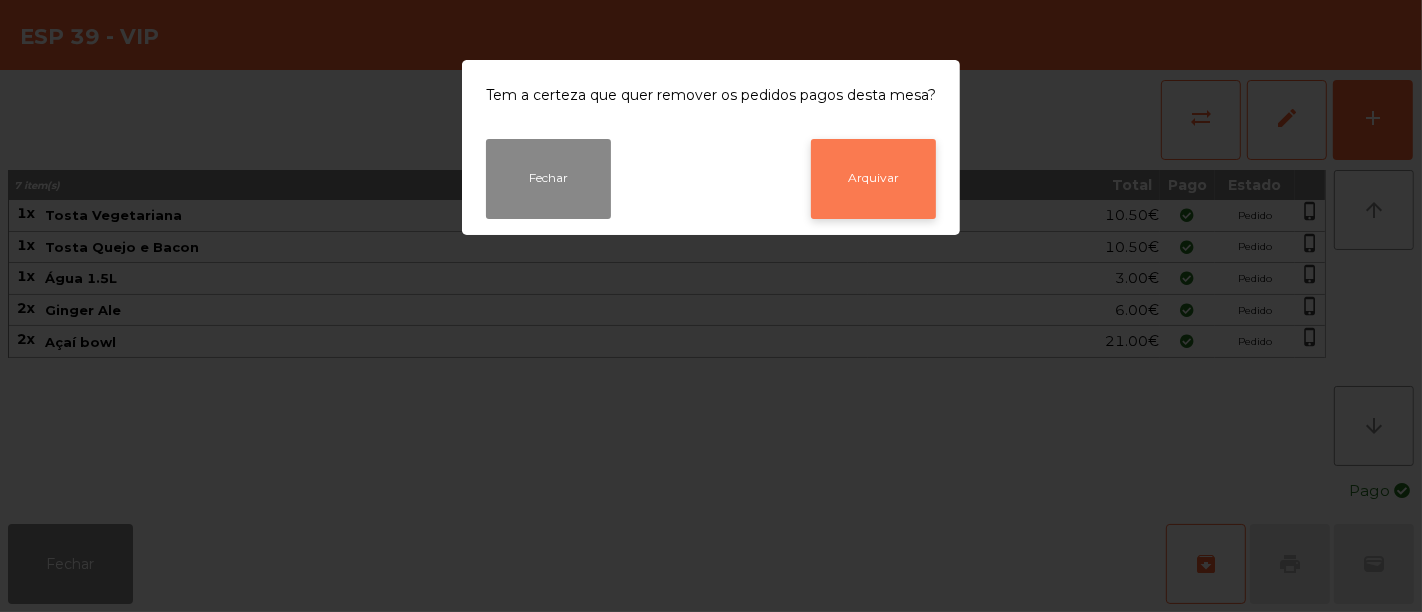 click on "Arquivar" 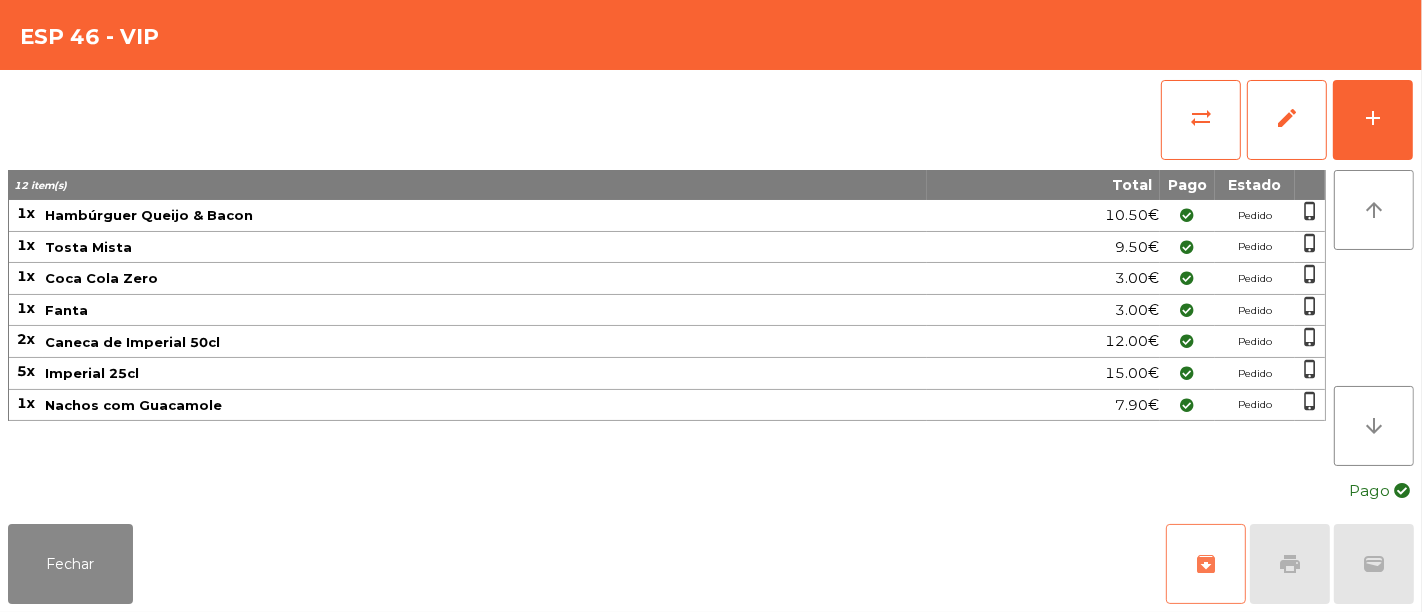 click on "archive" 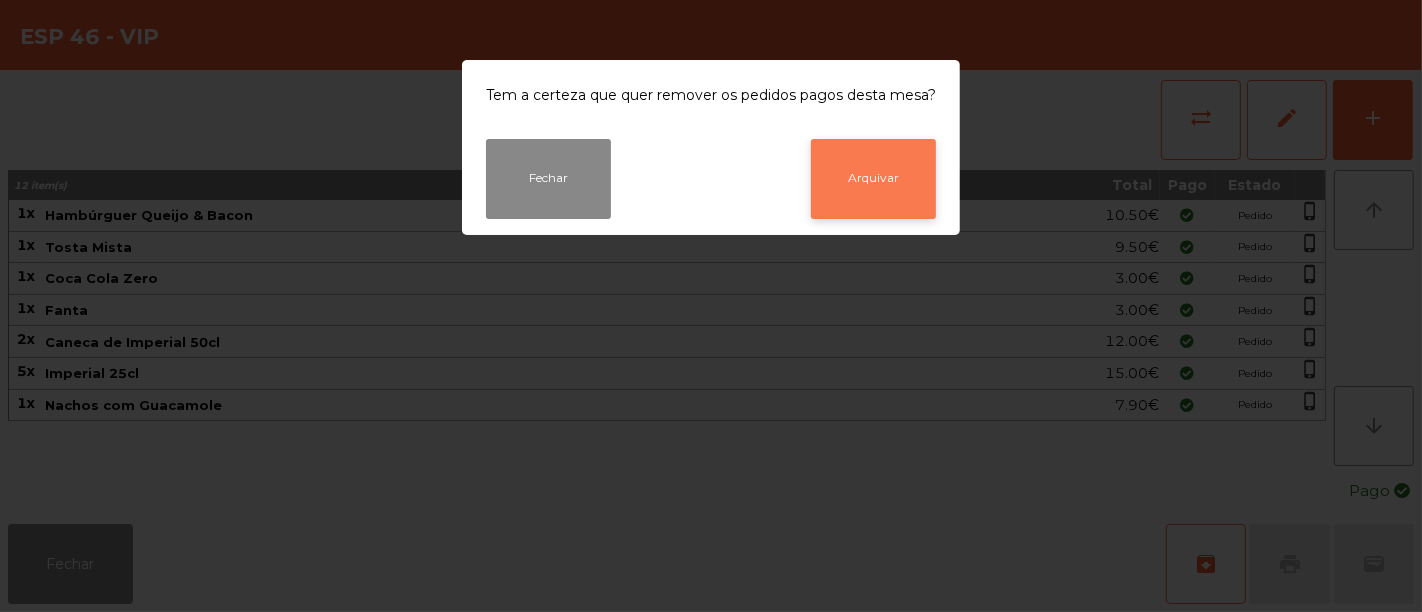 click on "Arquivar" 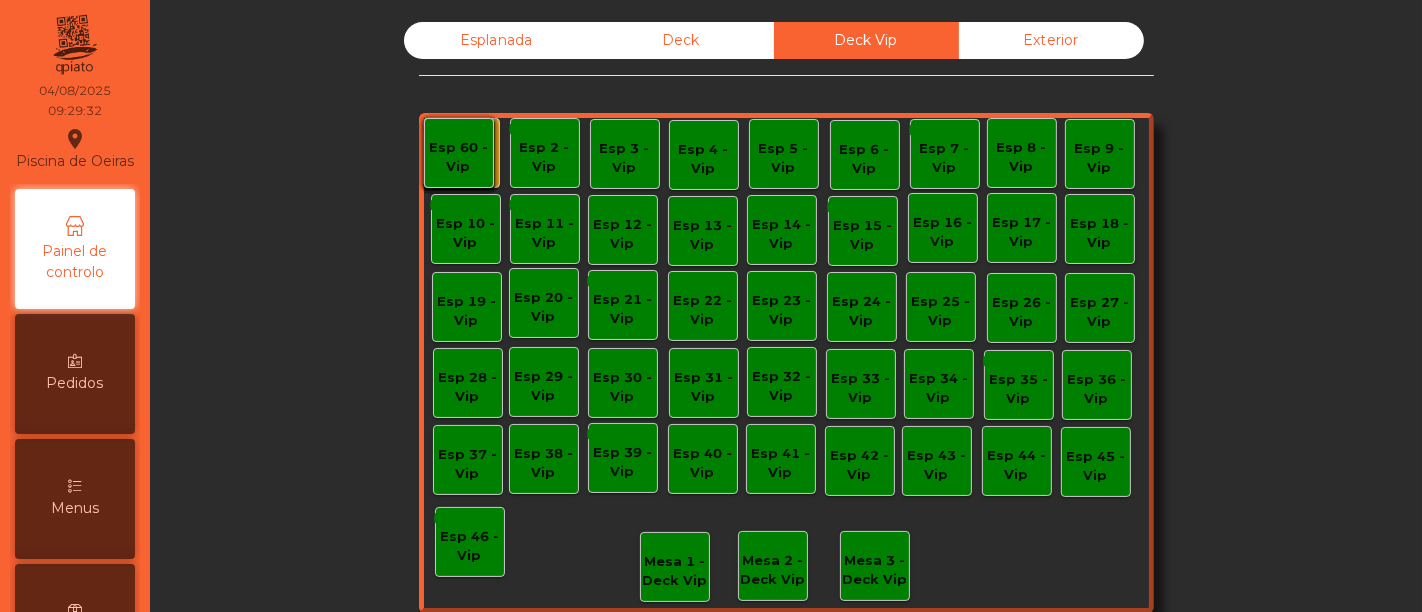 click on "Deck" 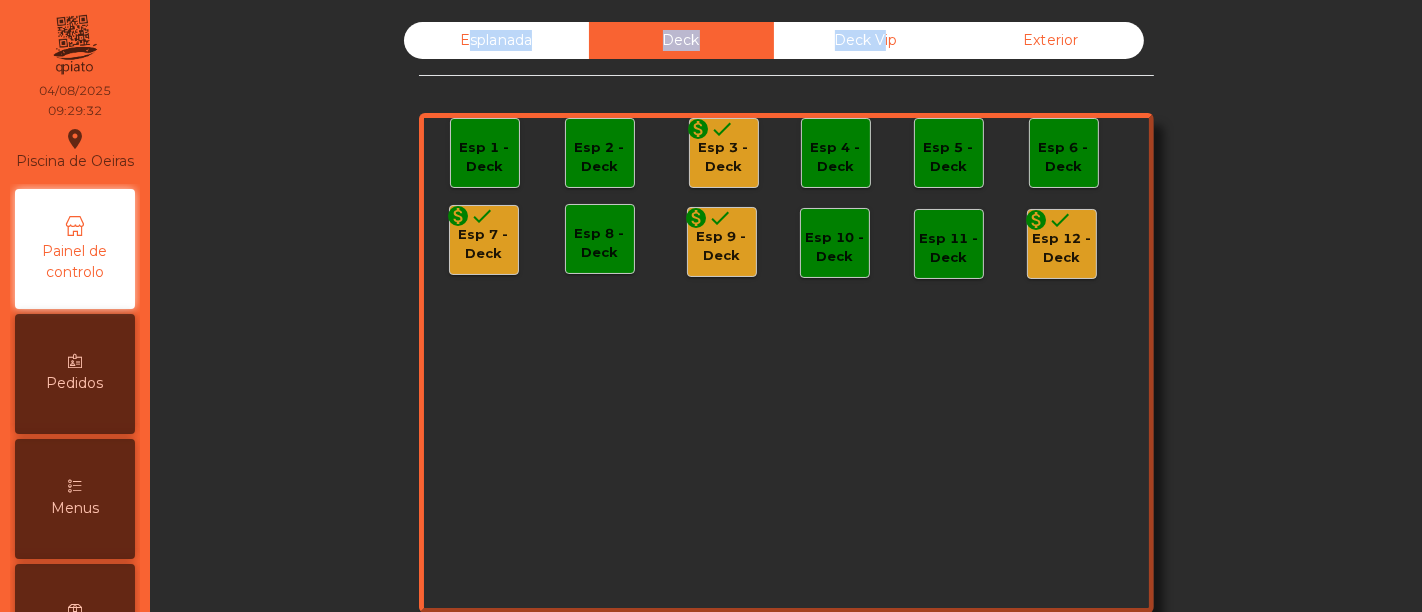 click on "Deck" 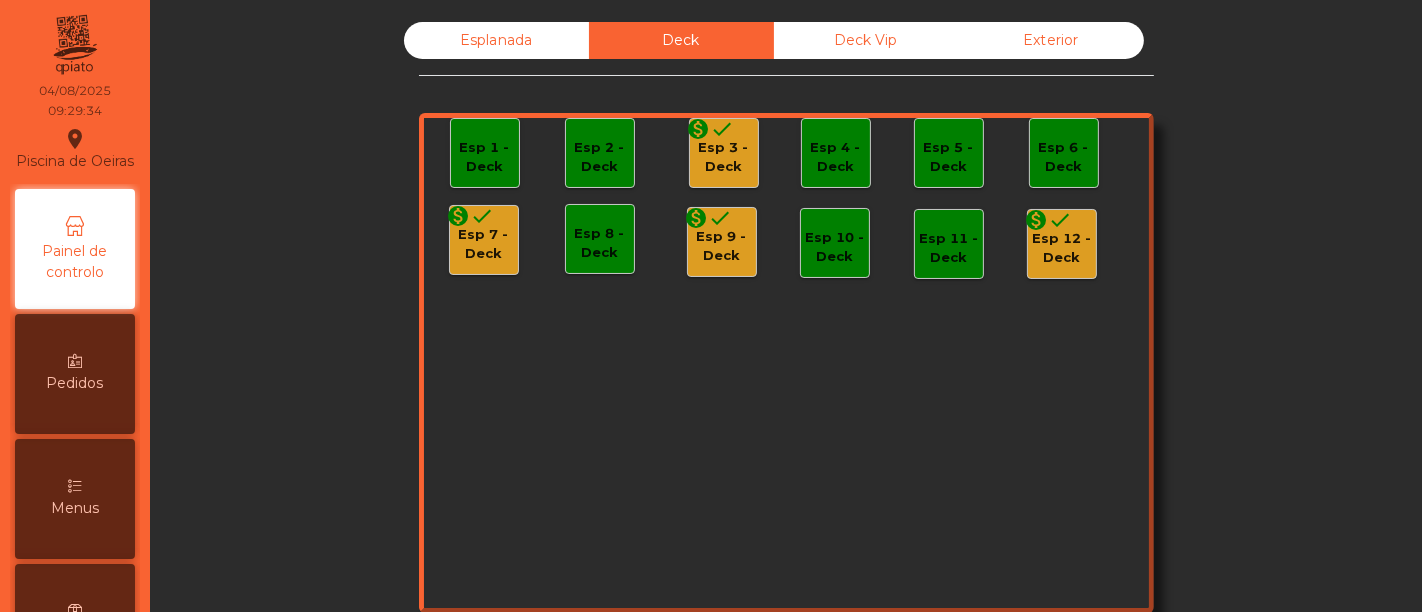 click on "Esp 3 - Deck" 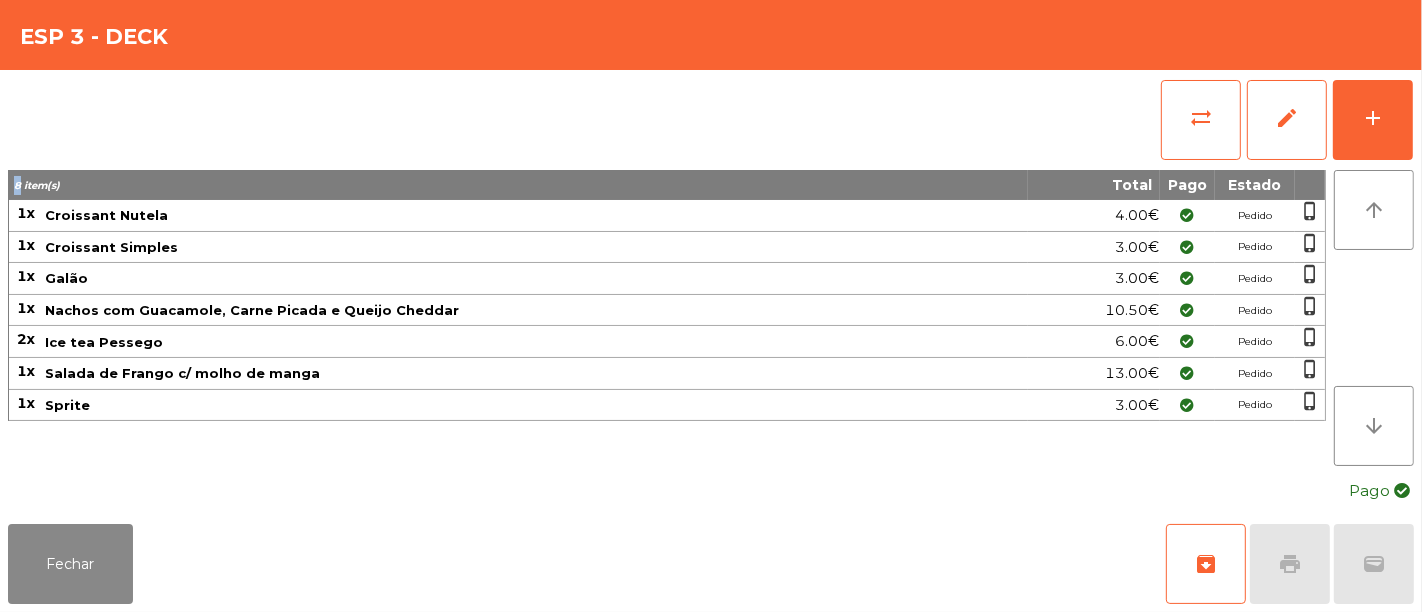 click on "sync_alt   edit   add" 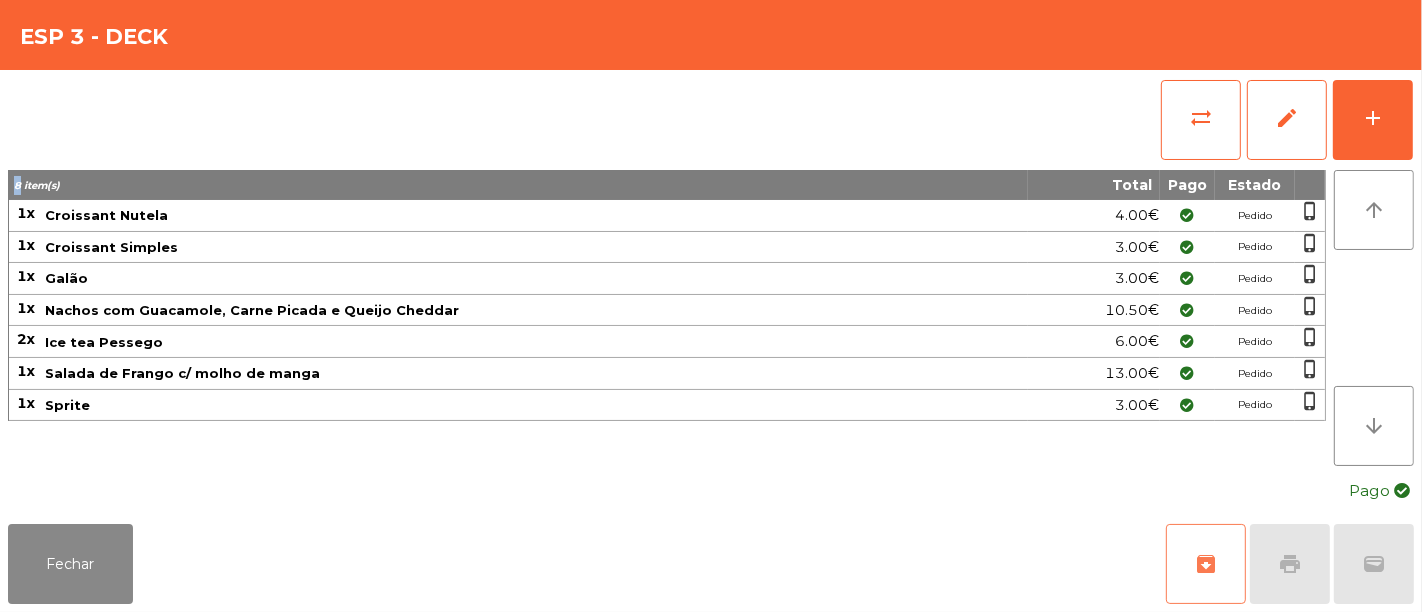 click on "archive" 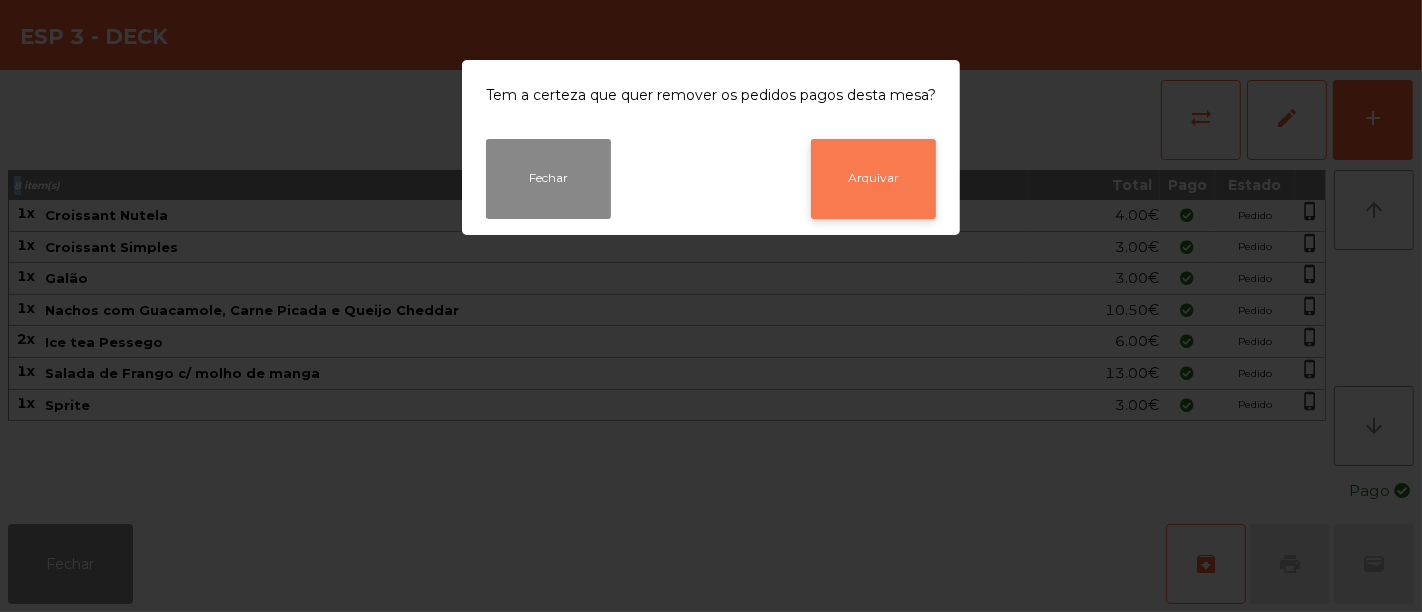 click on "Arquivar" 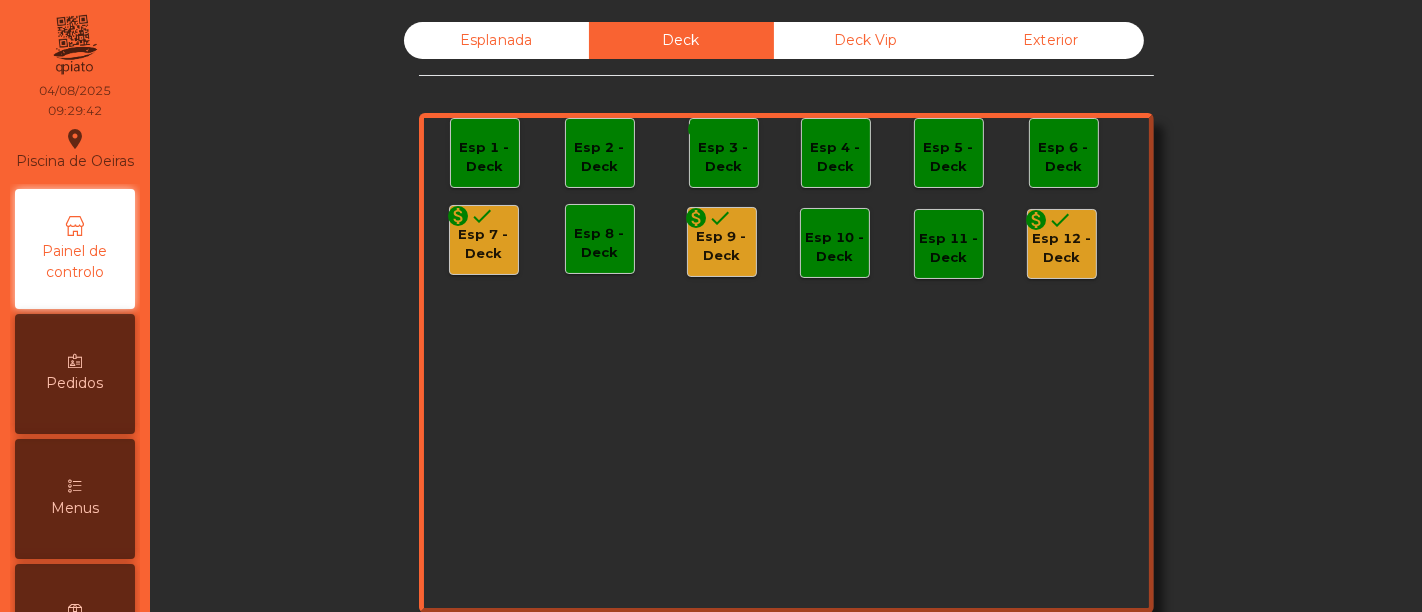 click on "monetization_on done" 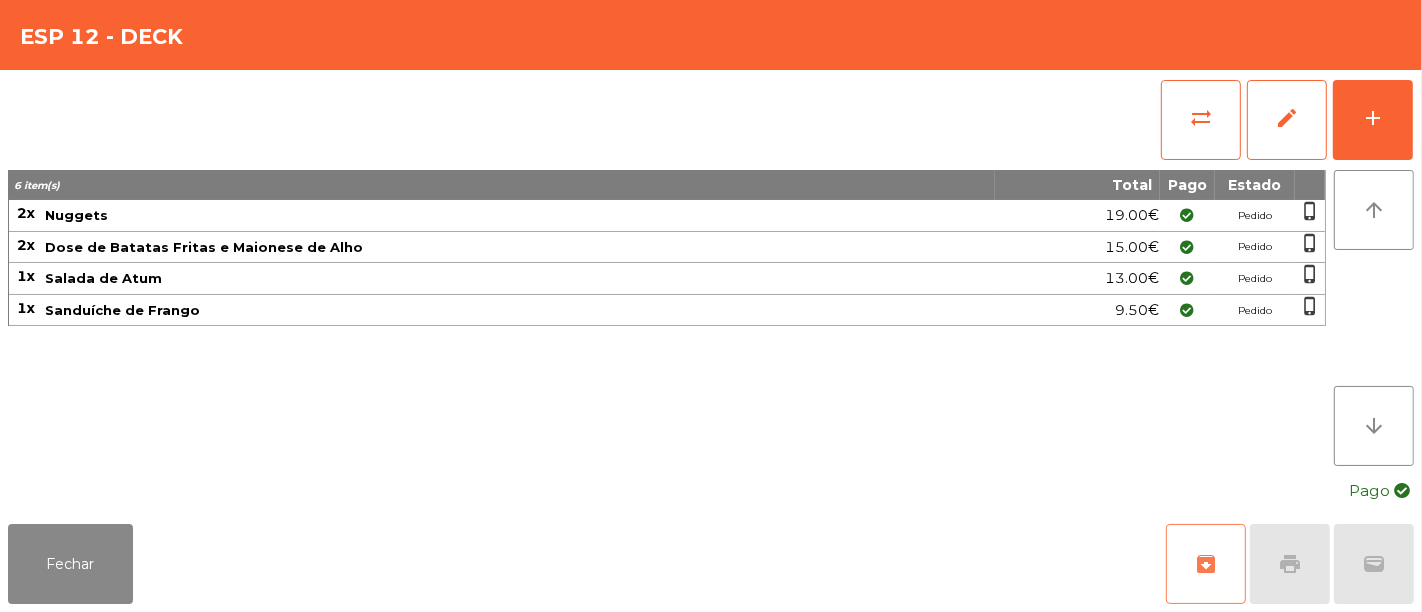 click on "archive" 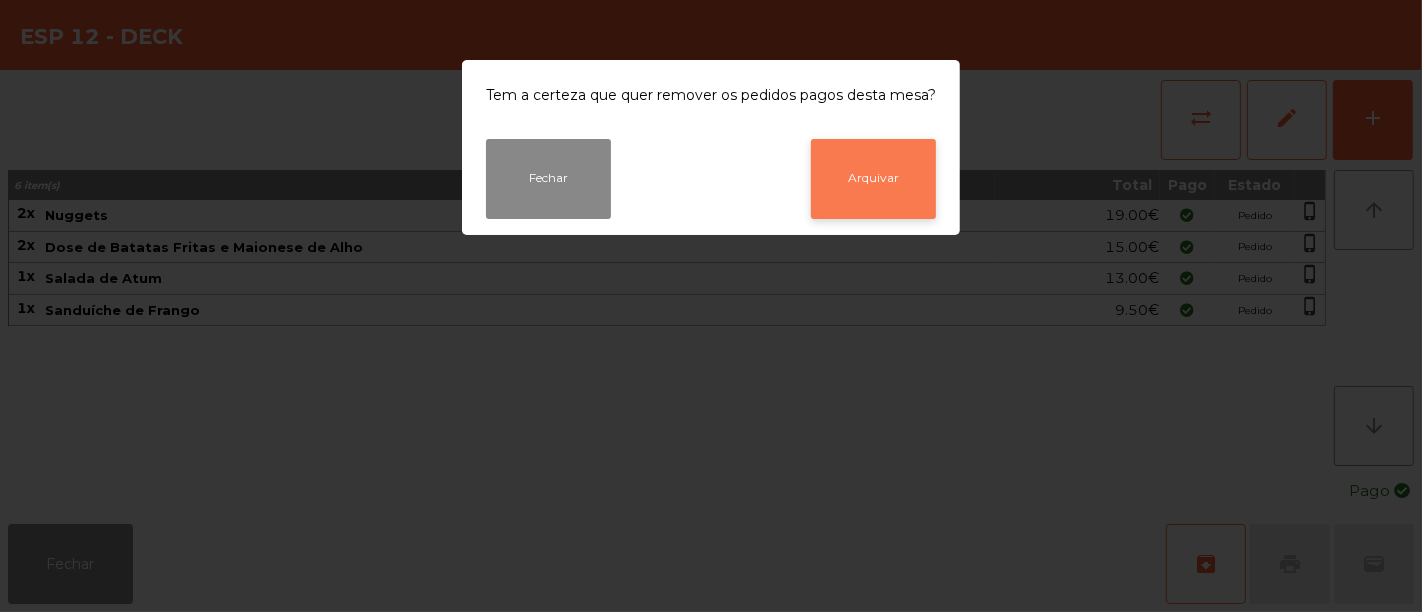click on "Arquivar" 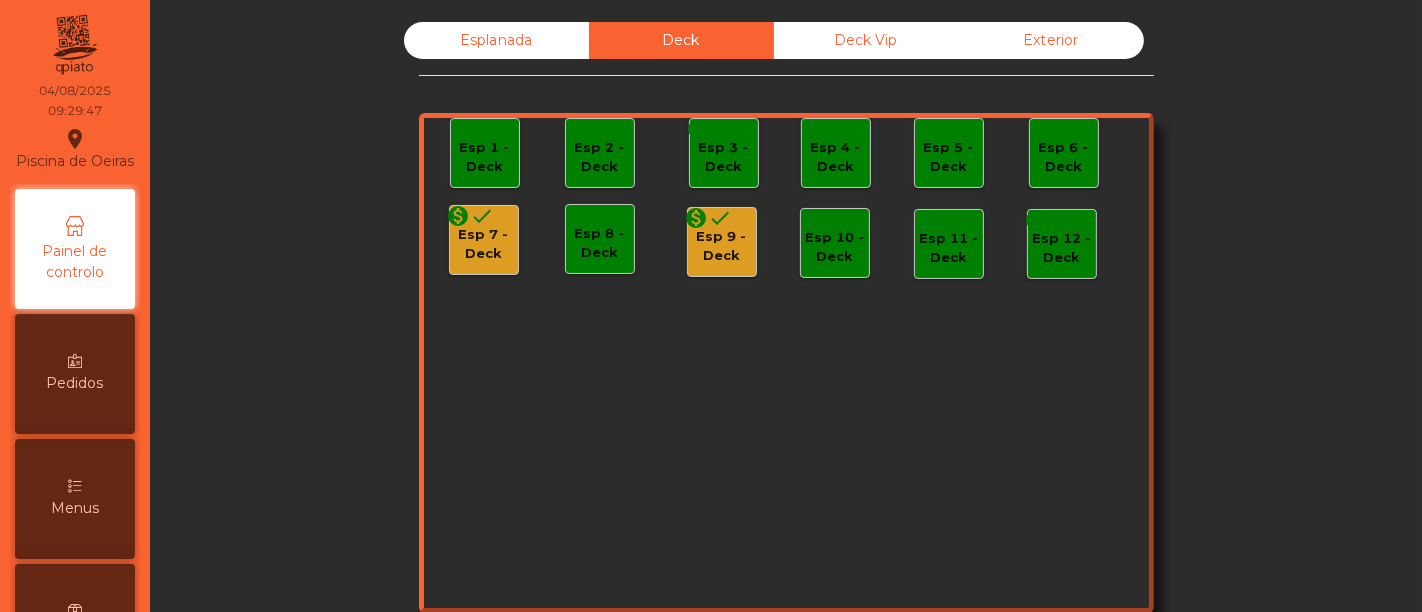 click on "done" 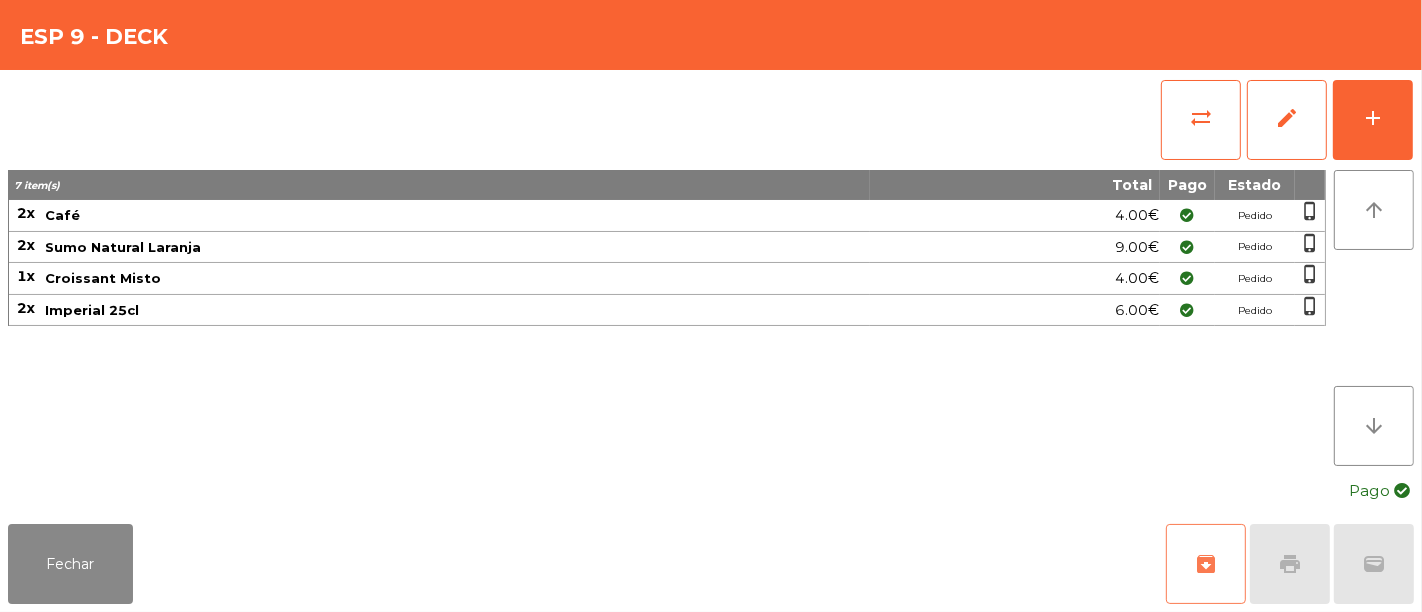 click on "archive" 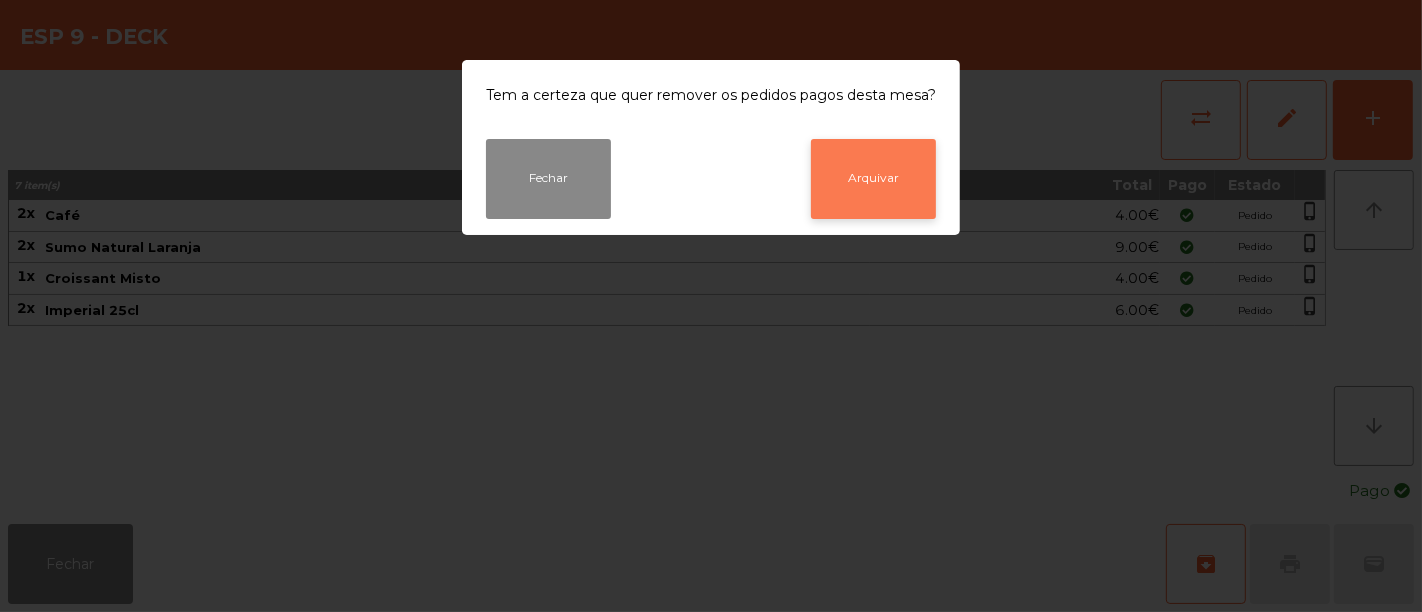 click on "Arquivar" 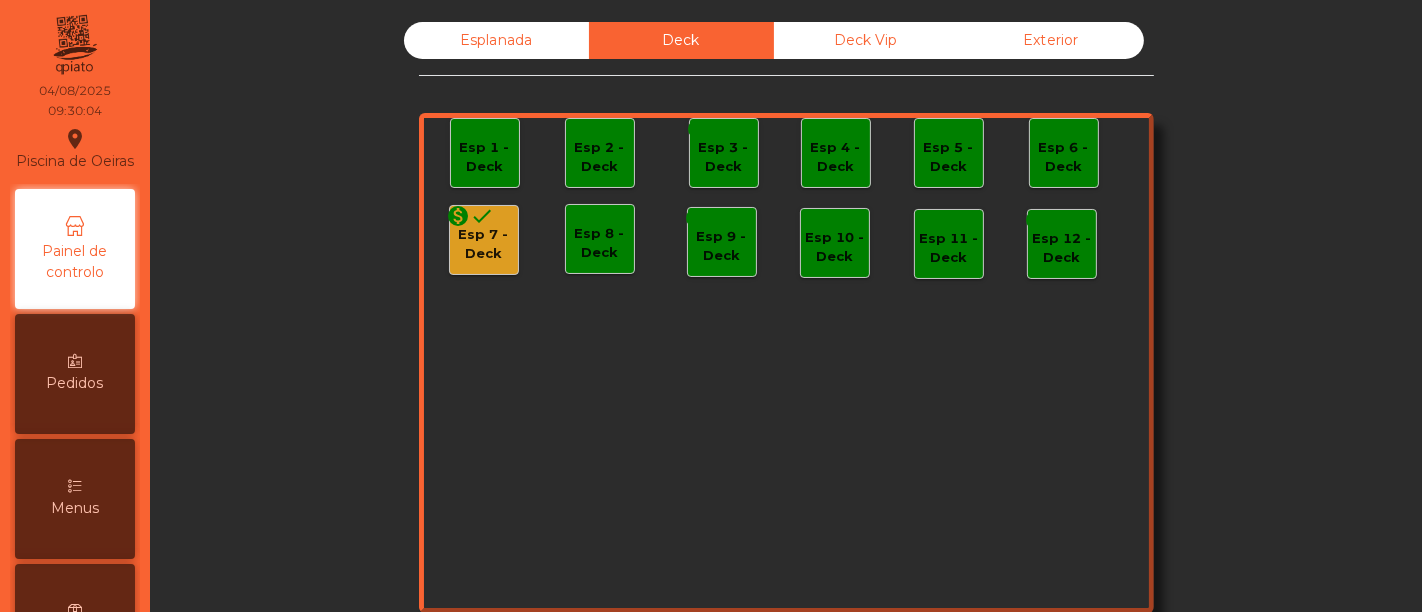 click on "Esp 7 - Deck" 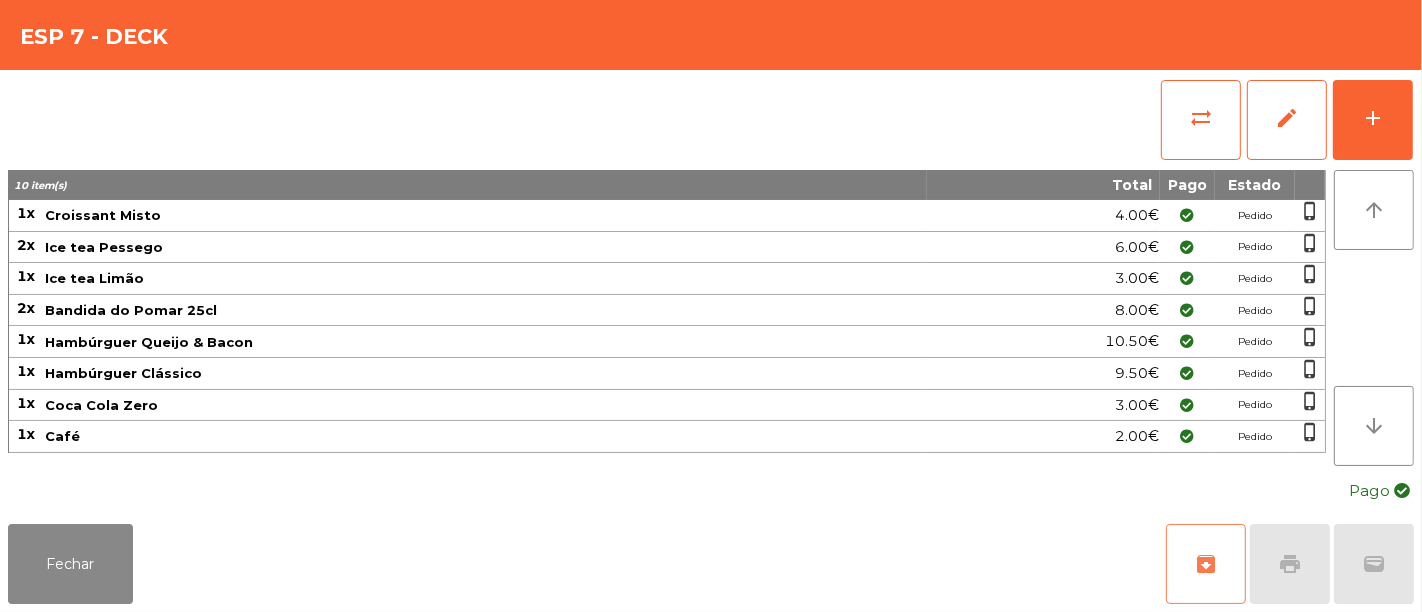 click on "archive" 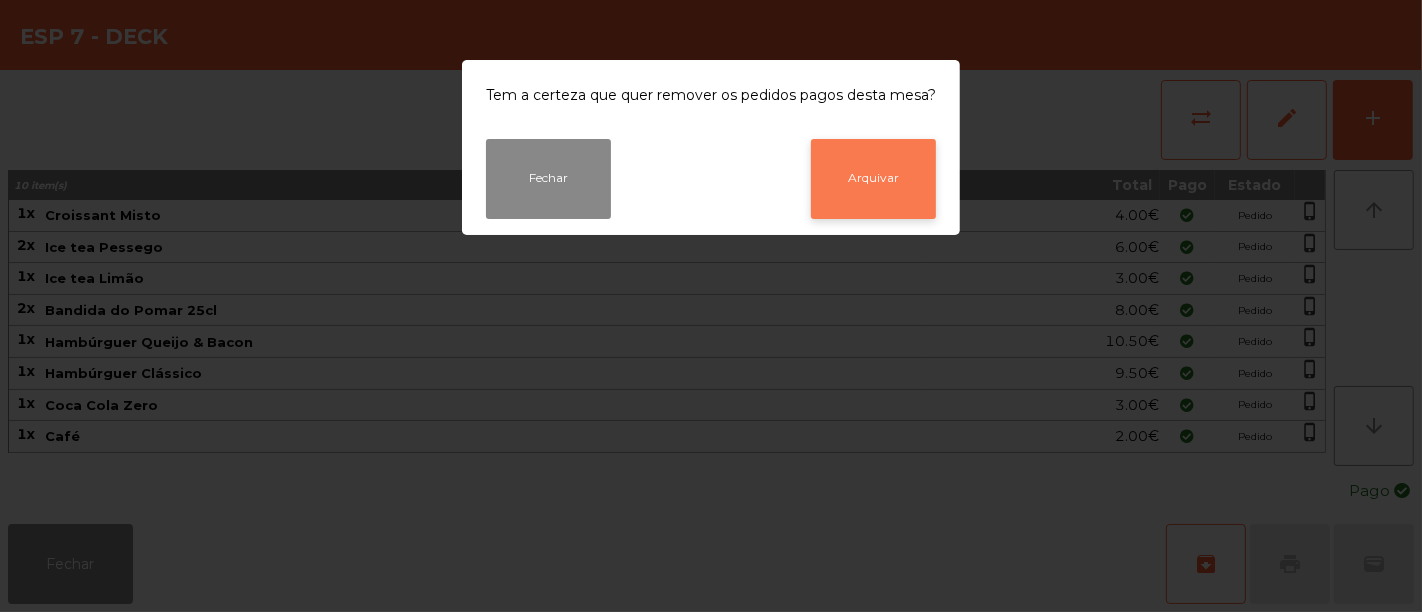 click on "Arquivar" 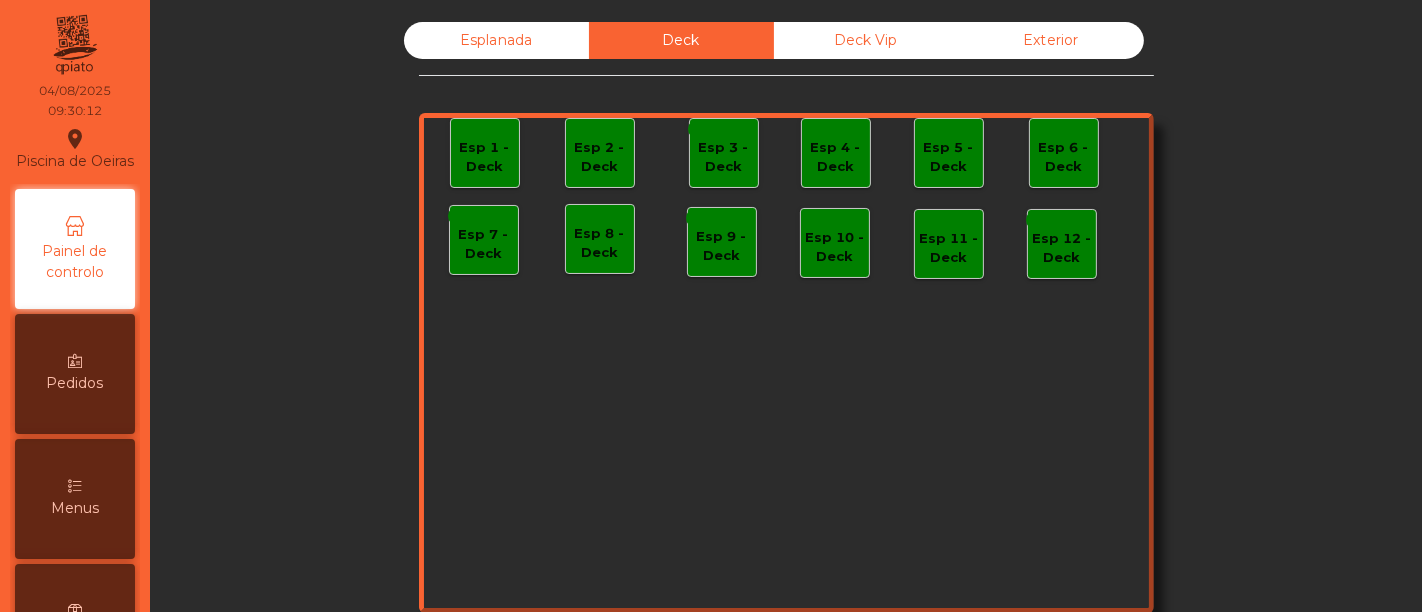 click on "Esplanada" 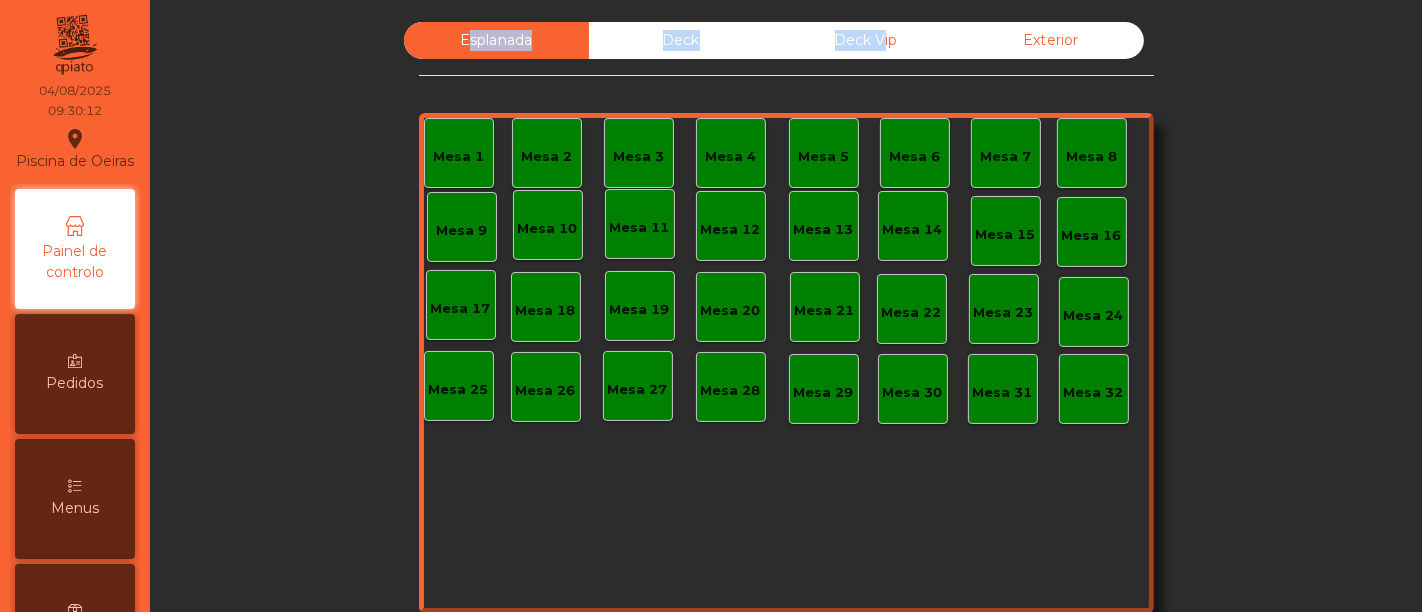 click on "Esplanada" 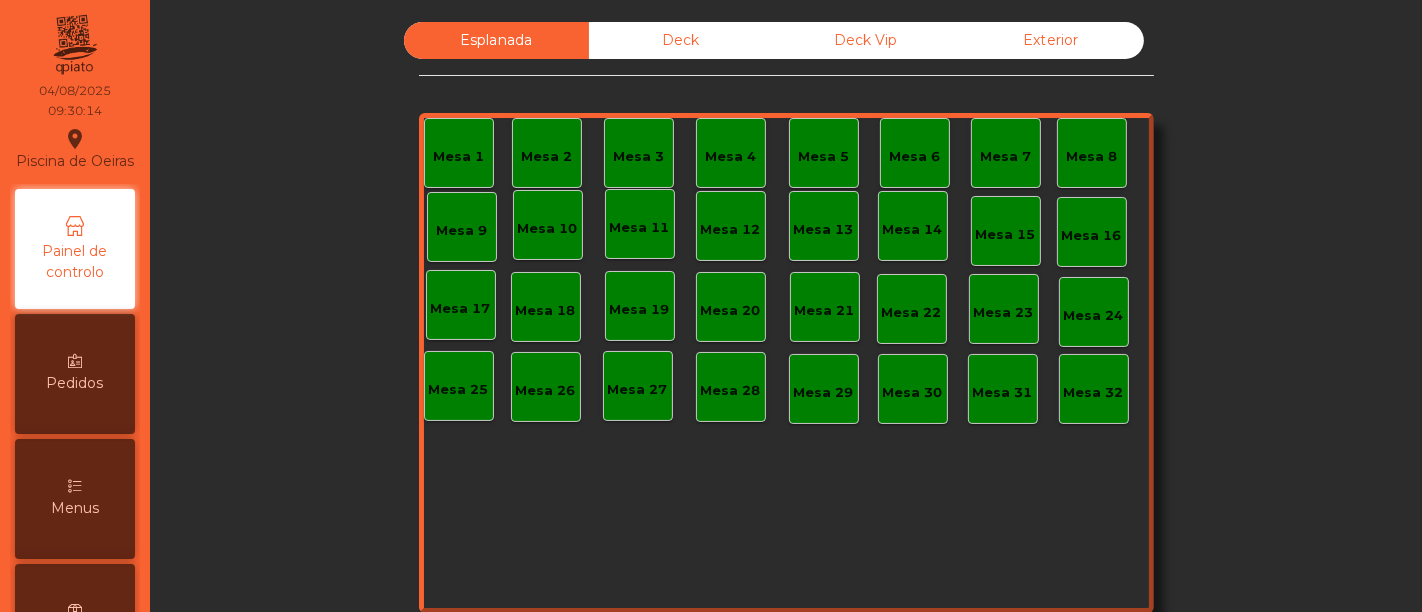 click on "Deck Vip" 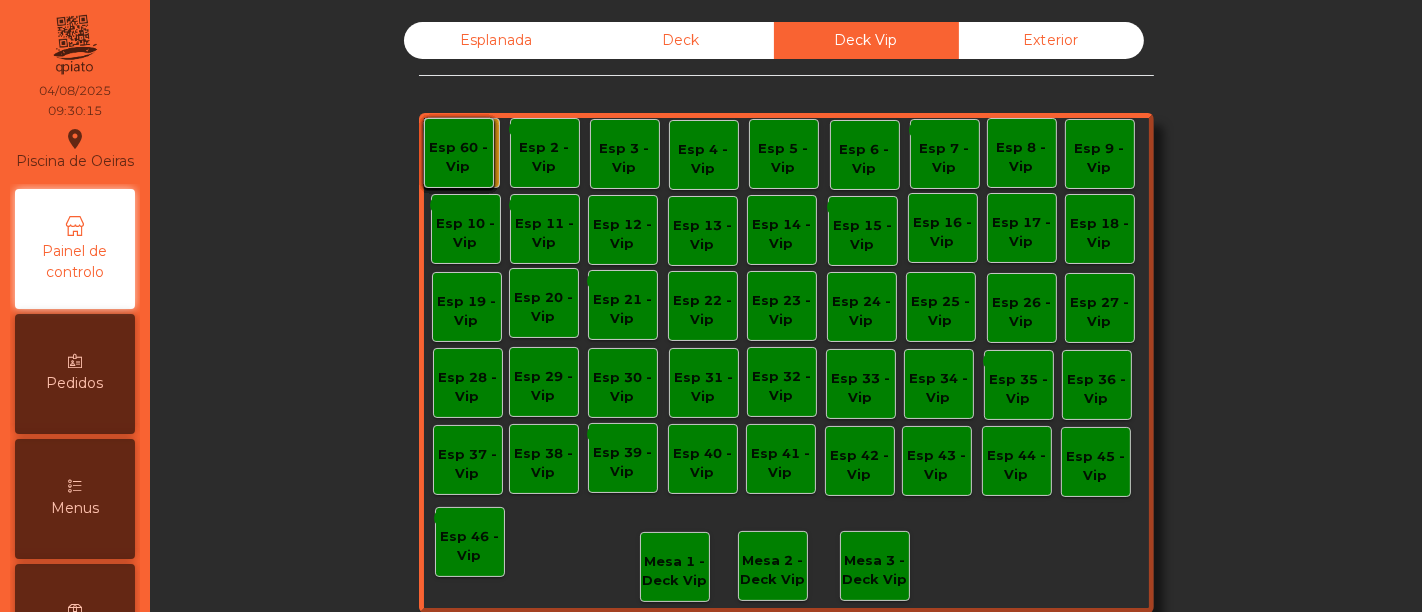 click on "Deck" 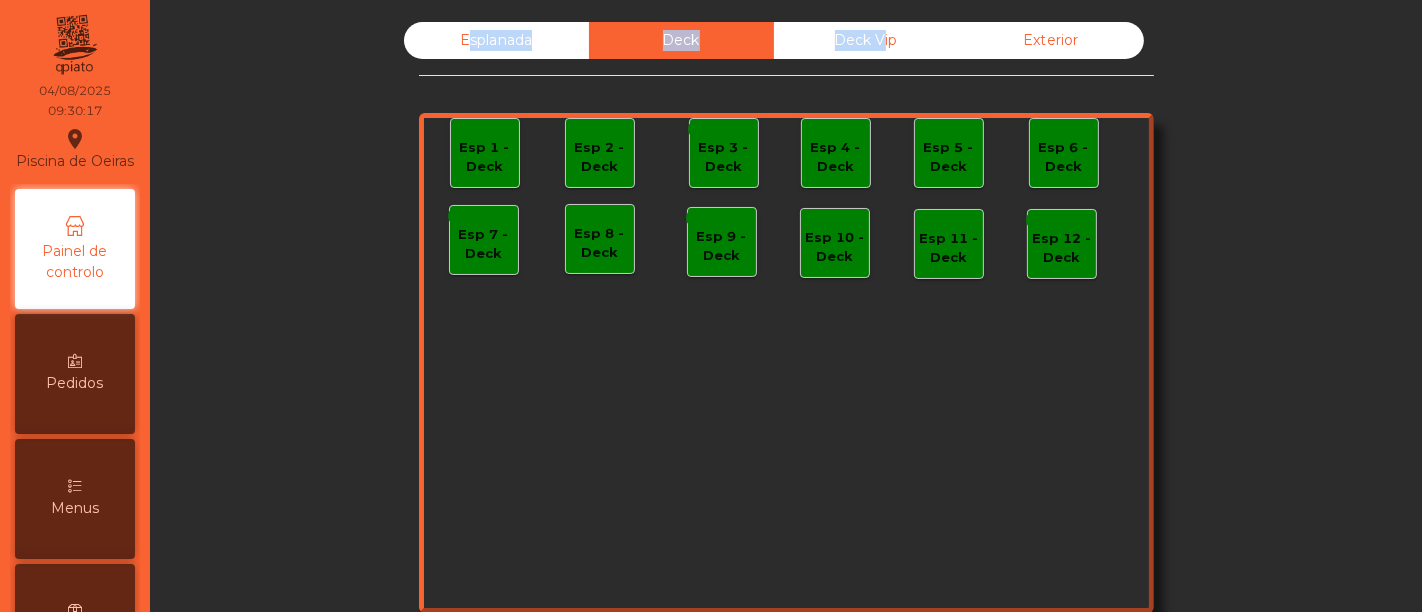 click on "Esplanada" 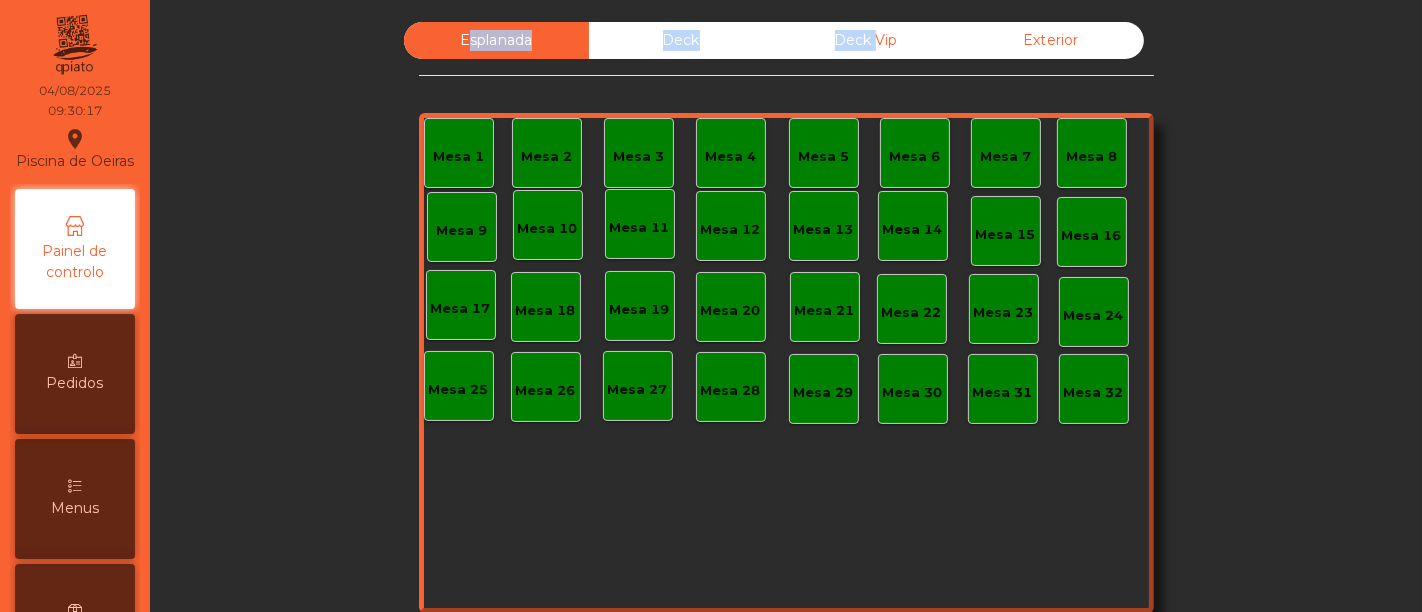 click on "Esplanada" 